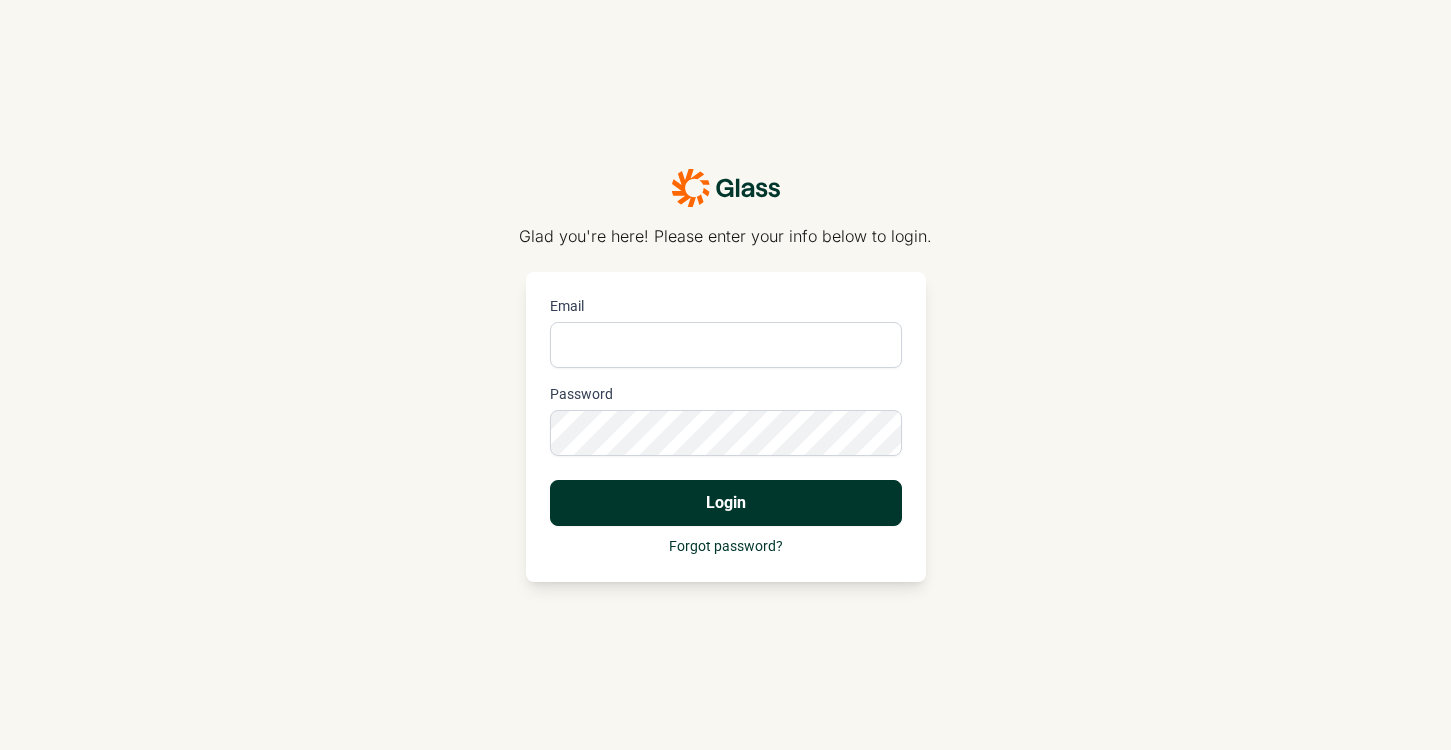 scroll, scrollTop: 0, scrollLeft: 0, axis: both 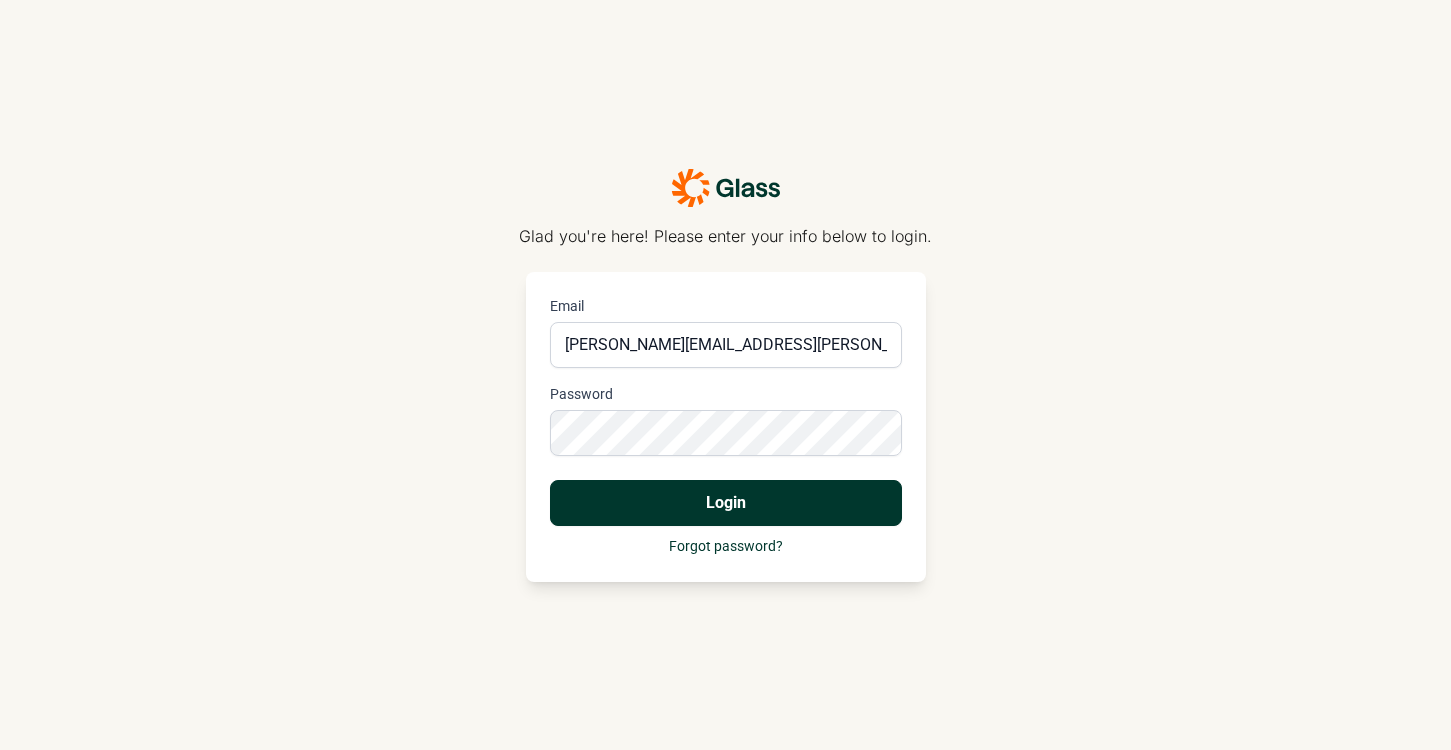 type on "[PERSON_NAME][EMAIL_ADDRESS][PERSON_NAME][DOMAIN_NAME]" 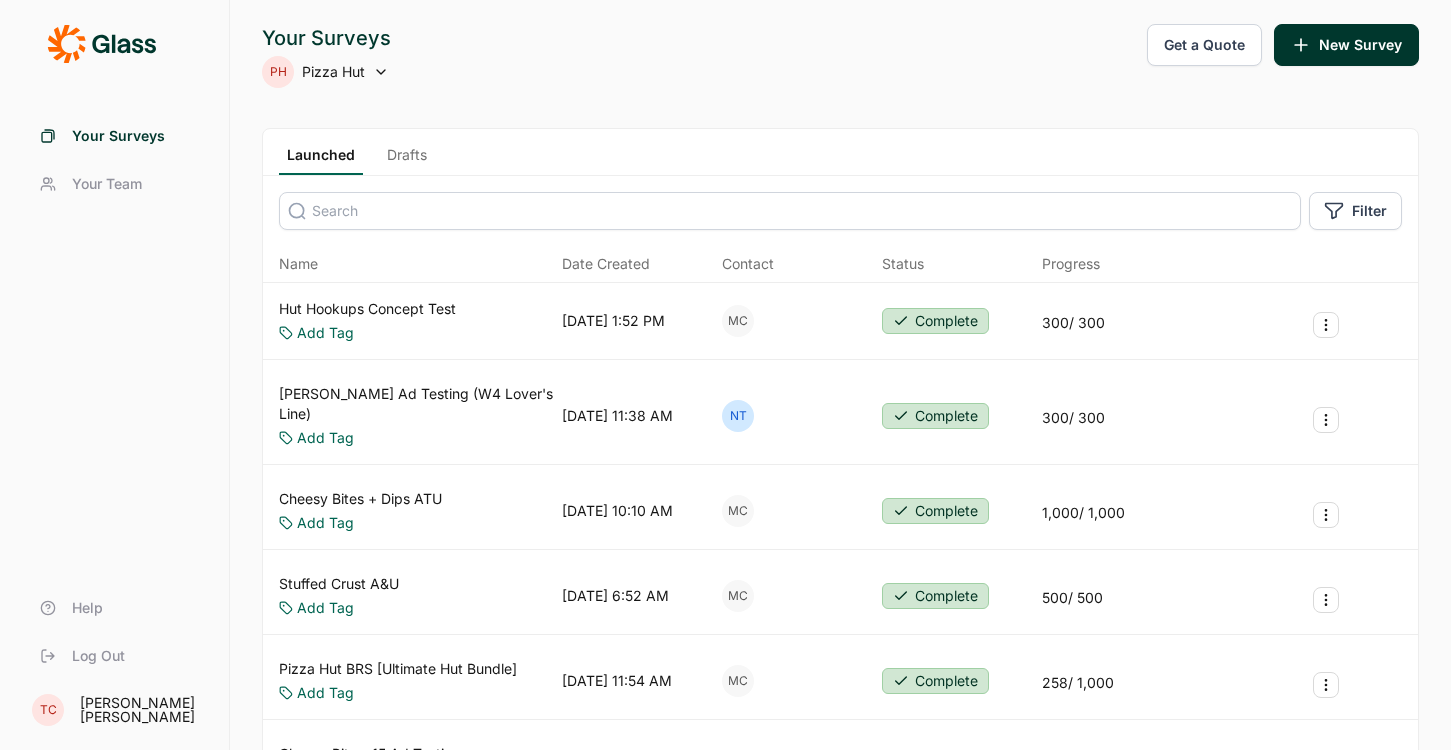 scroll, scrollTop: 0, scrollLeft: 0, axis: both 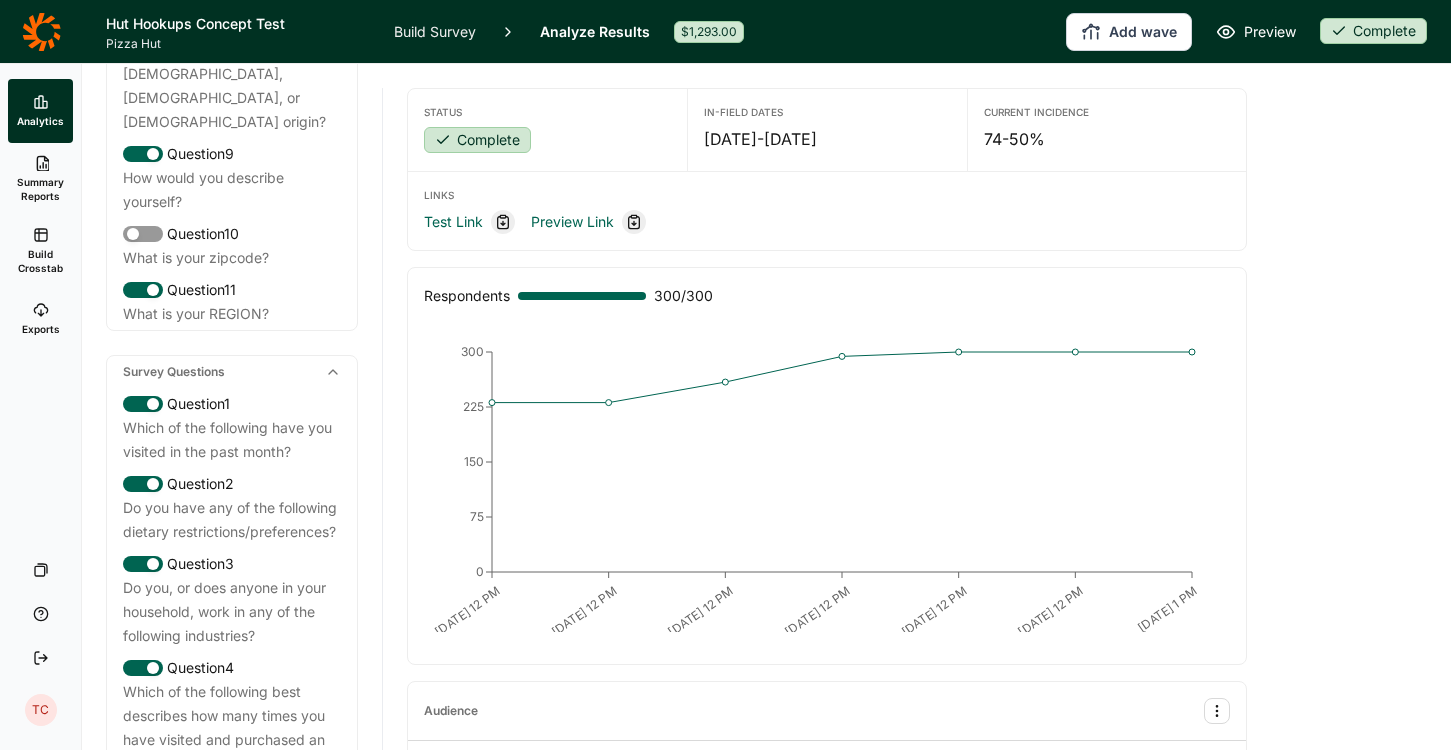 click on "Summary Reports" at bounding box center [40, 189] 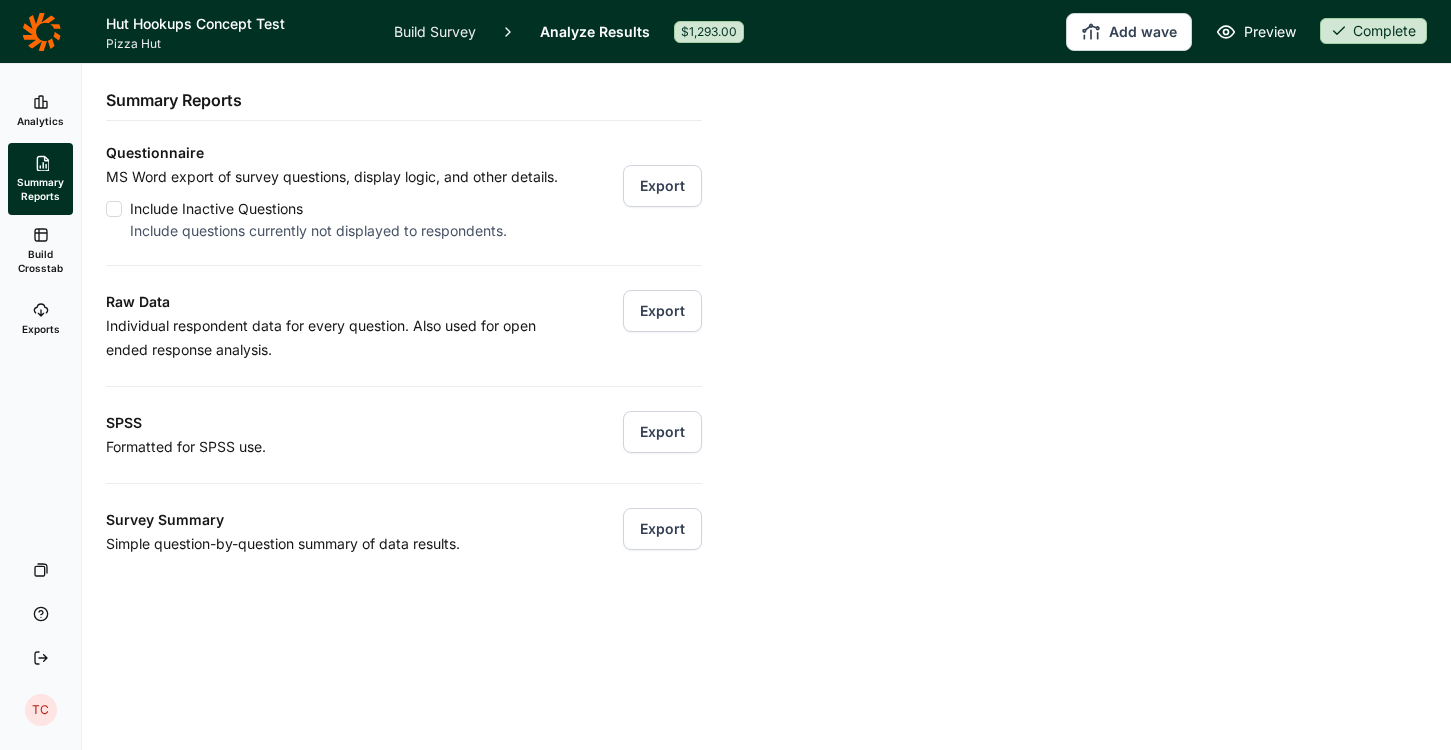 click on "Build Crosstab" at bounding box center (40, 251) 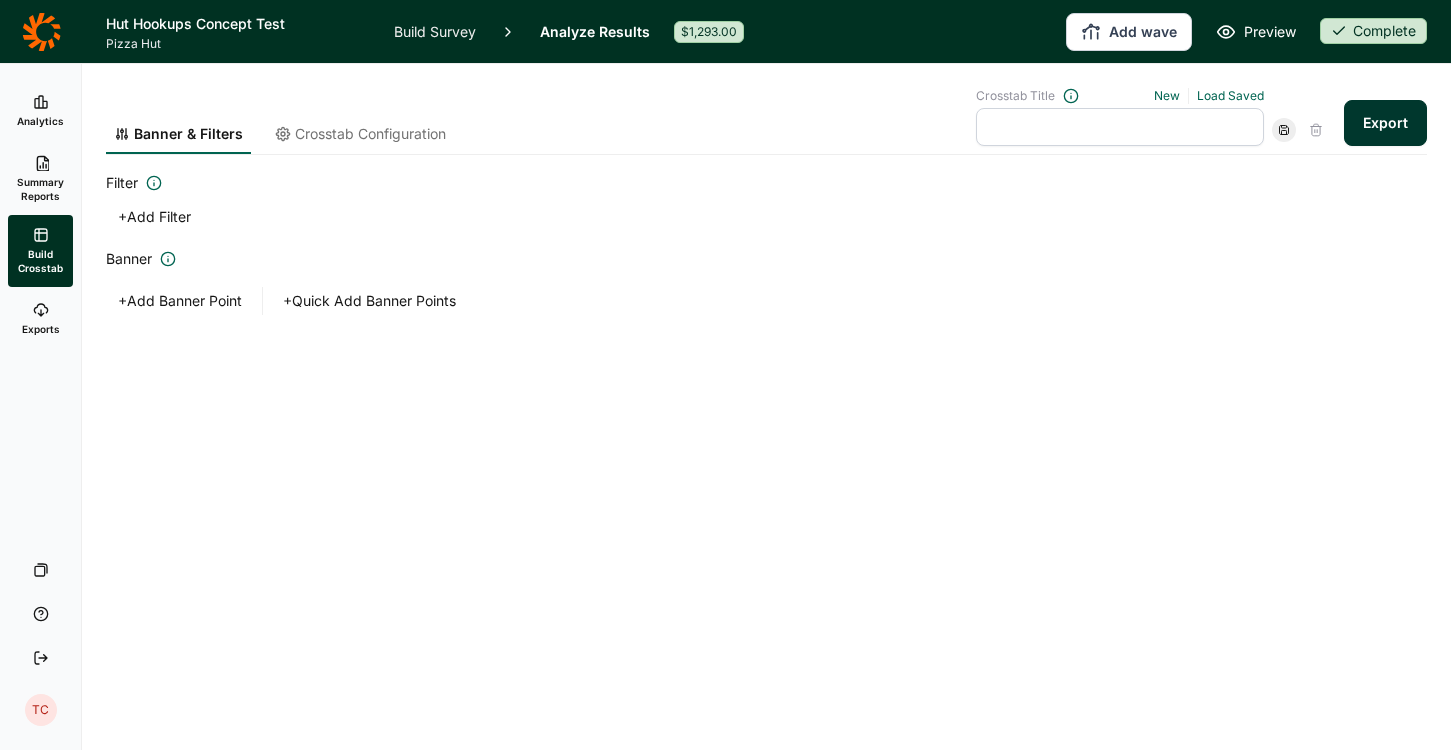 click on "Summary Reports" at bounding box center (40, 189) 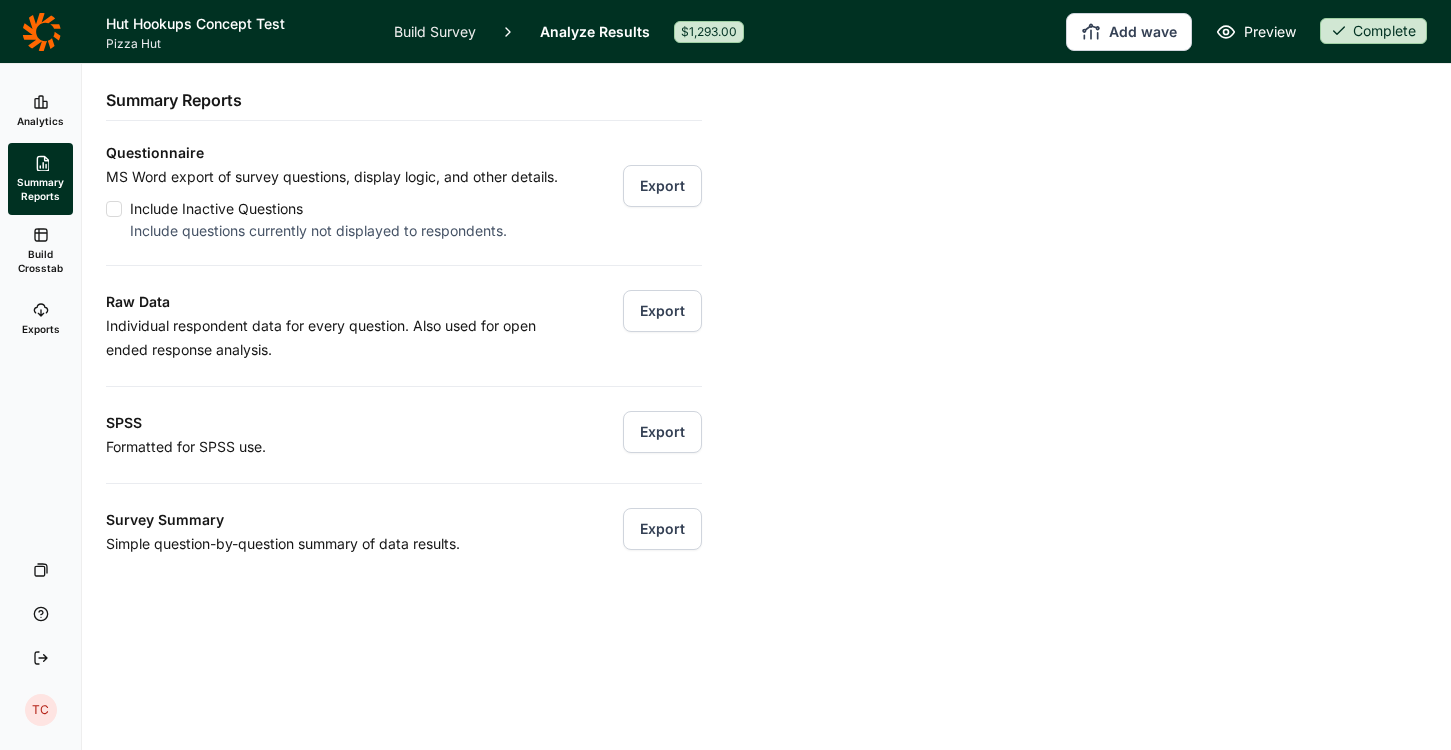 click on "Analytics" at bounding box center (40, 111) 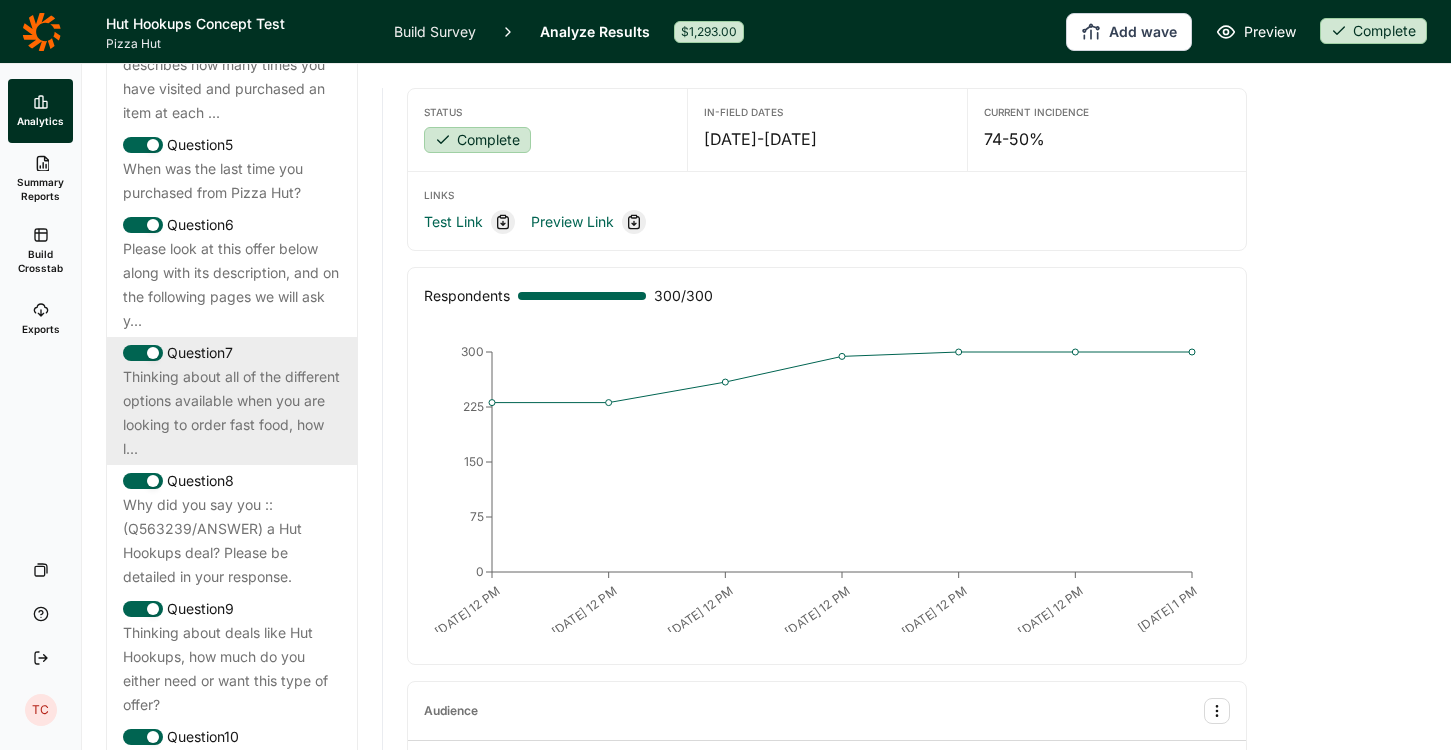 scroll, scrollTop: 1286, scrollLeft: 0, axis: vertical 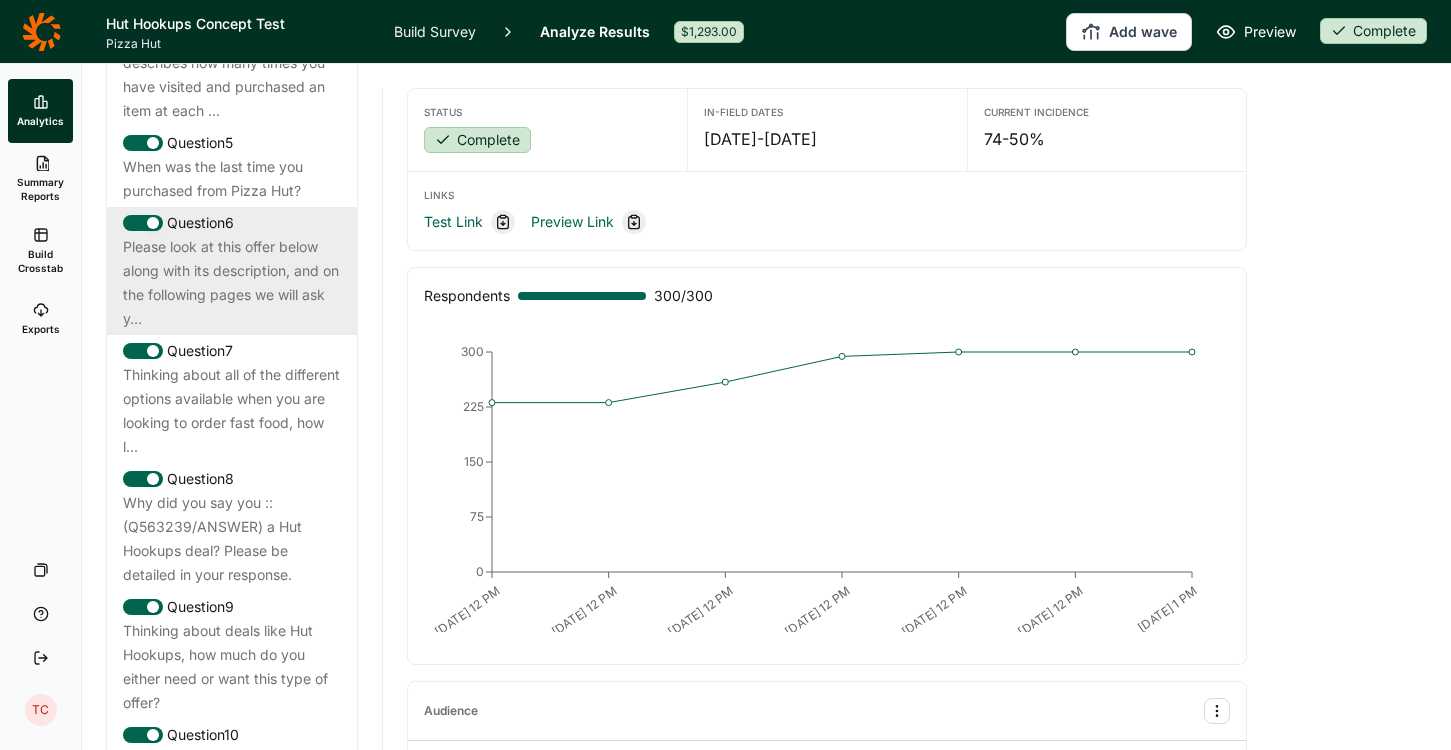 click on "Please look at this offer below along with its description, and on the following pages we will ask y..." at bounding box center (232, 283) 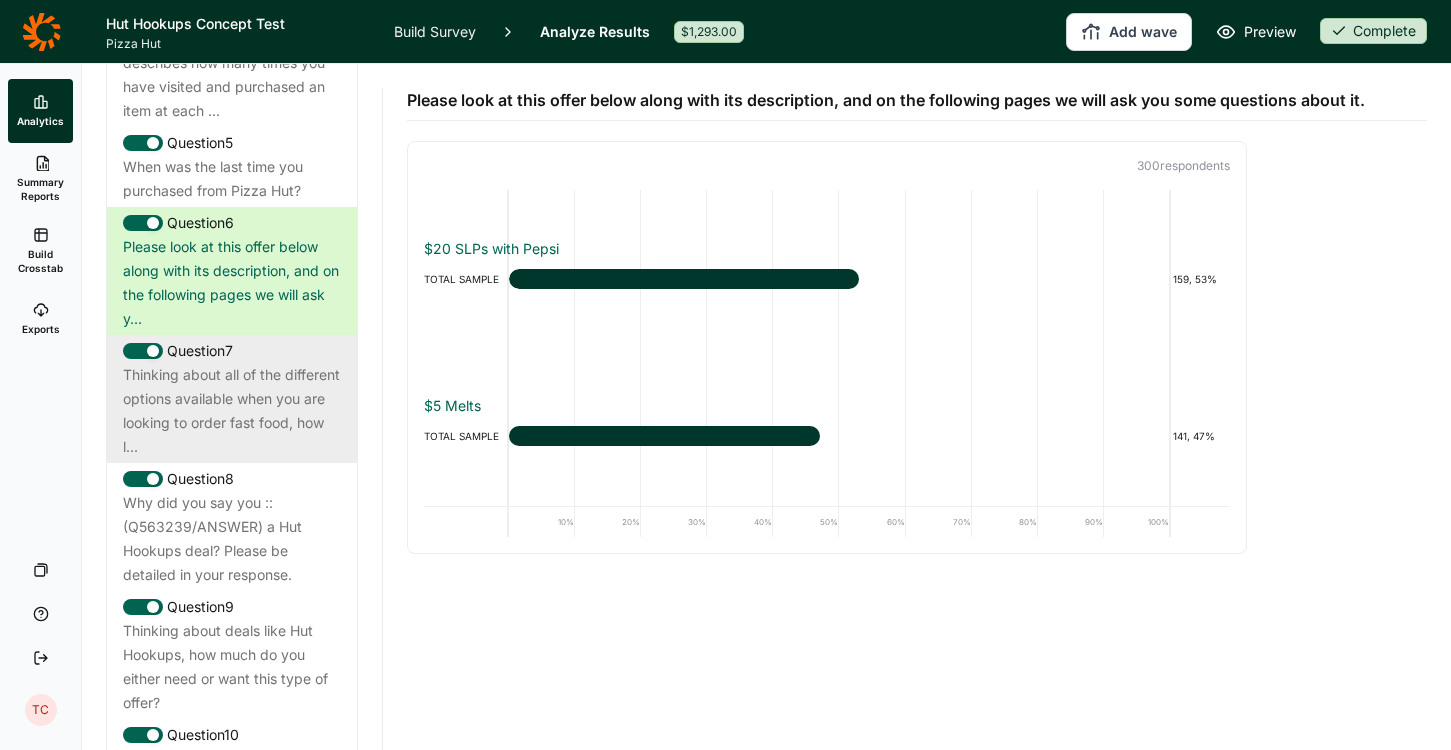 click on "Thinking about all of the different options available when you are looking to order fast food, how l..." at bounding box center (232, 411) 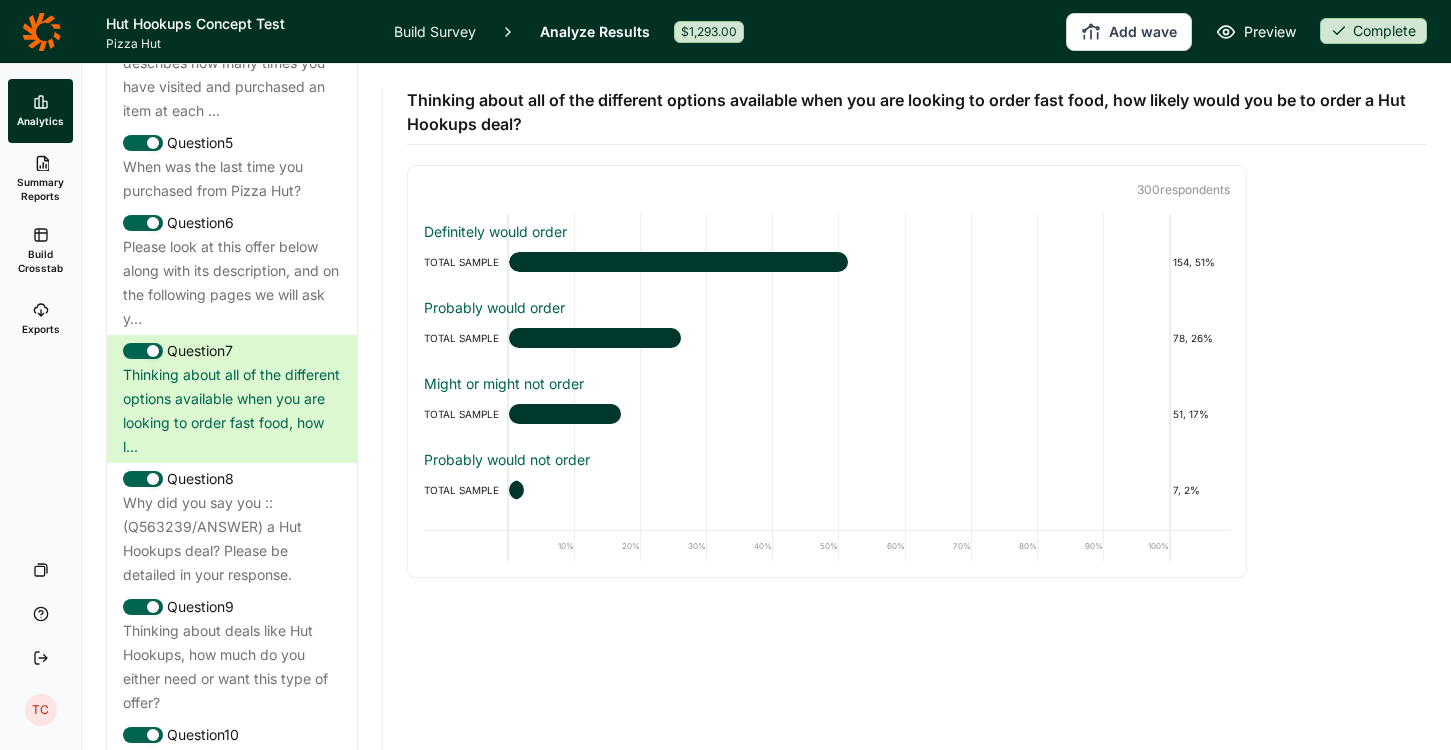 click on "Summary Reports" at bounding box center [40, 189] 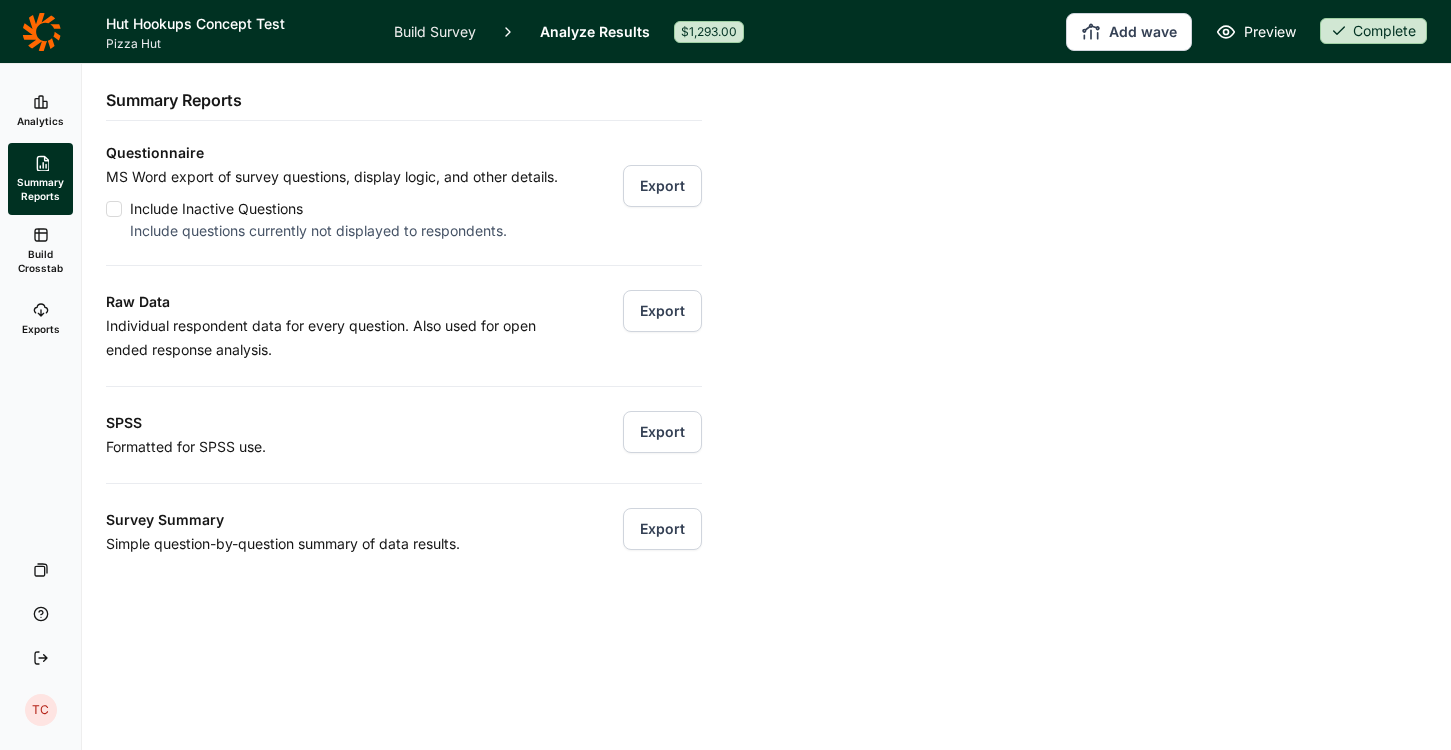 click 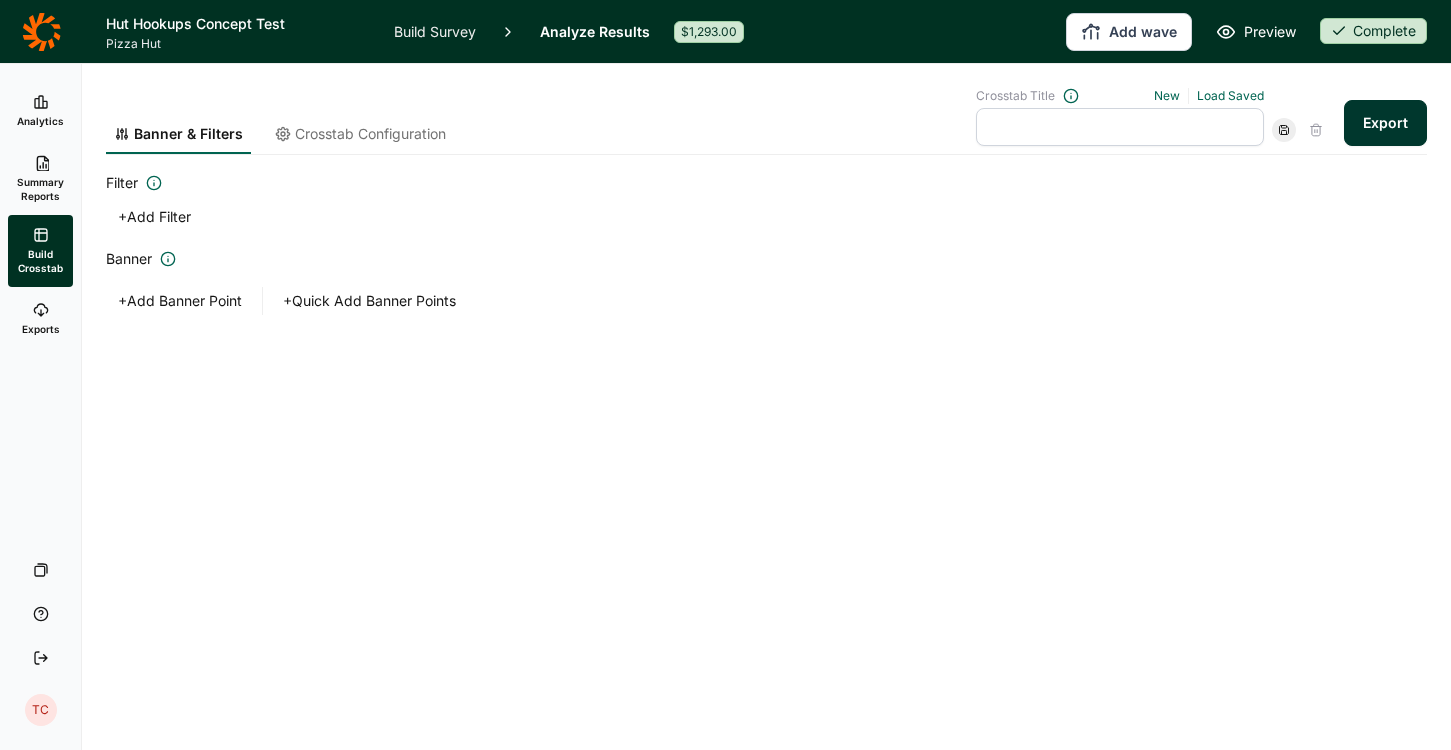 click on "Analytics" at bounding box center (40, 111) 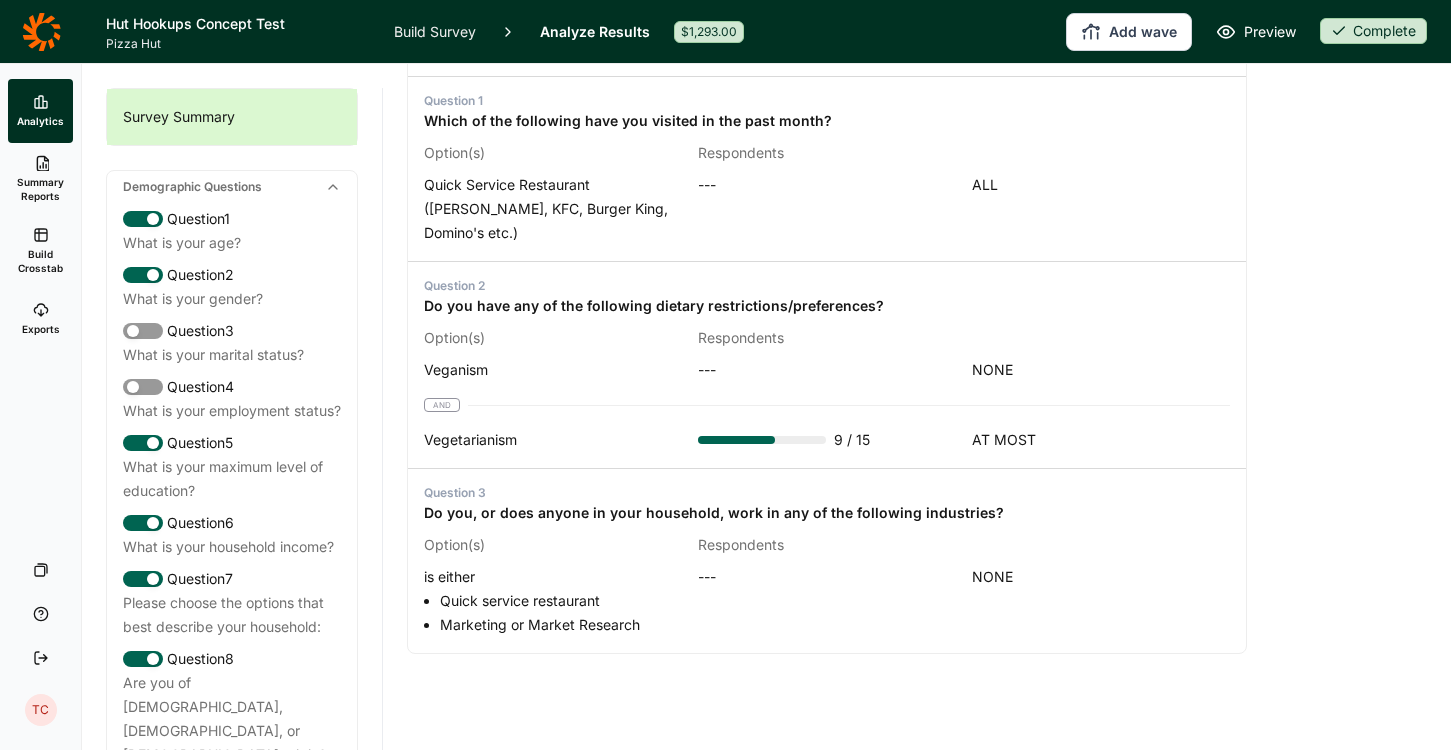 scroll, scrollTop: 958, scrollLeft: 0, axis: vertical 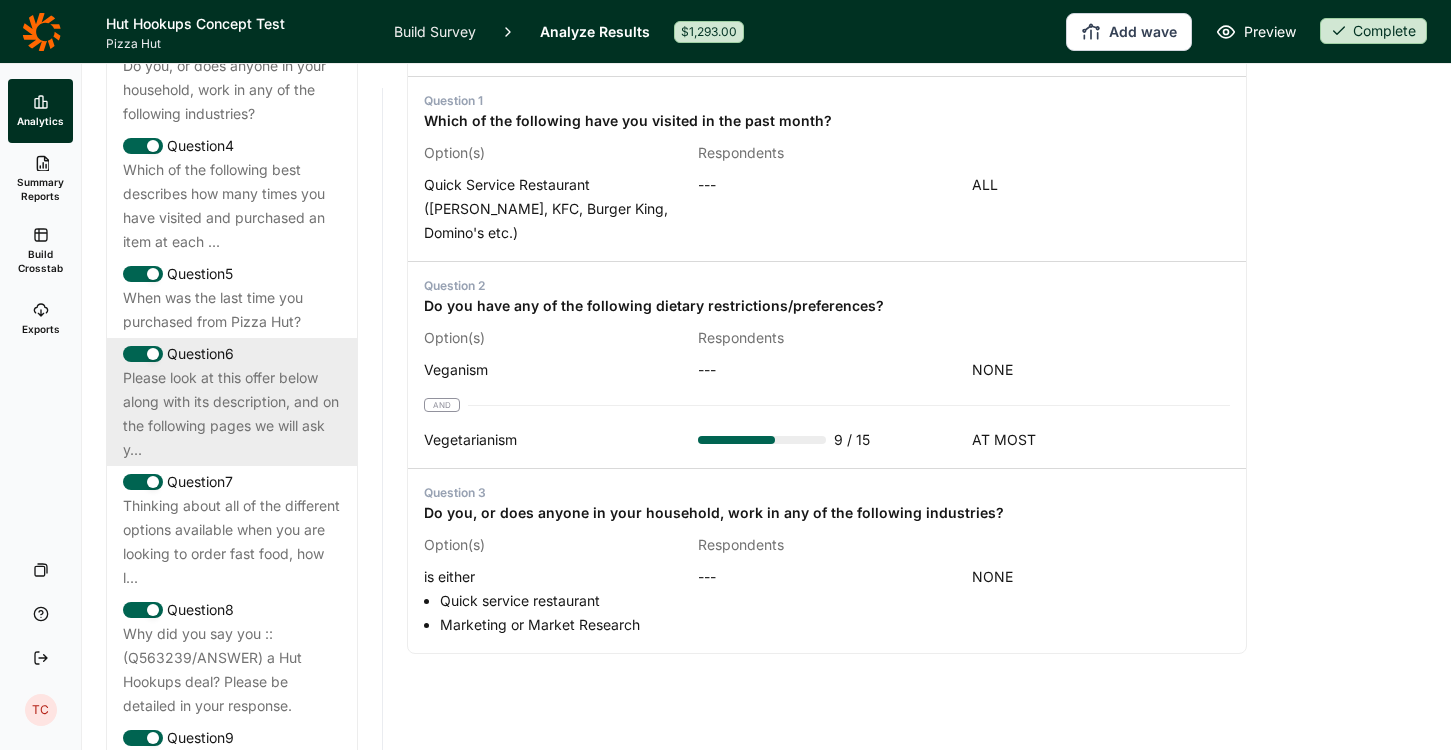 click on "Please look at this offer below along with its description, and on the following pages we will ask y..." at bounding box center [232, 414] 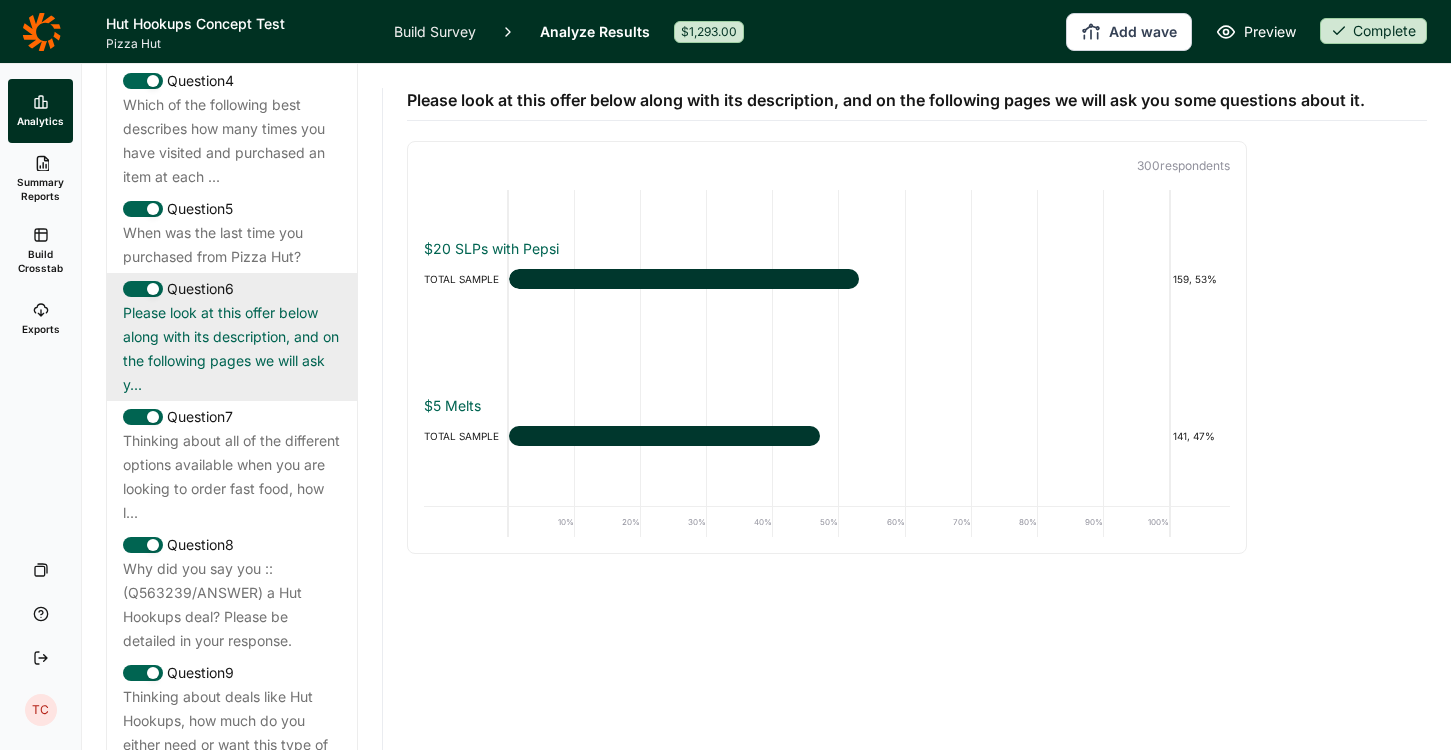 scroll, scrollTop: 1222, scrollLeft: 0, axis: vertical 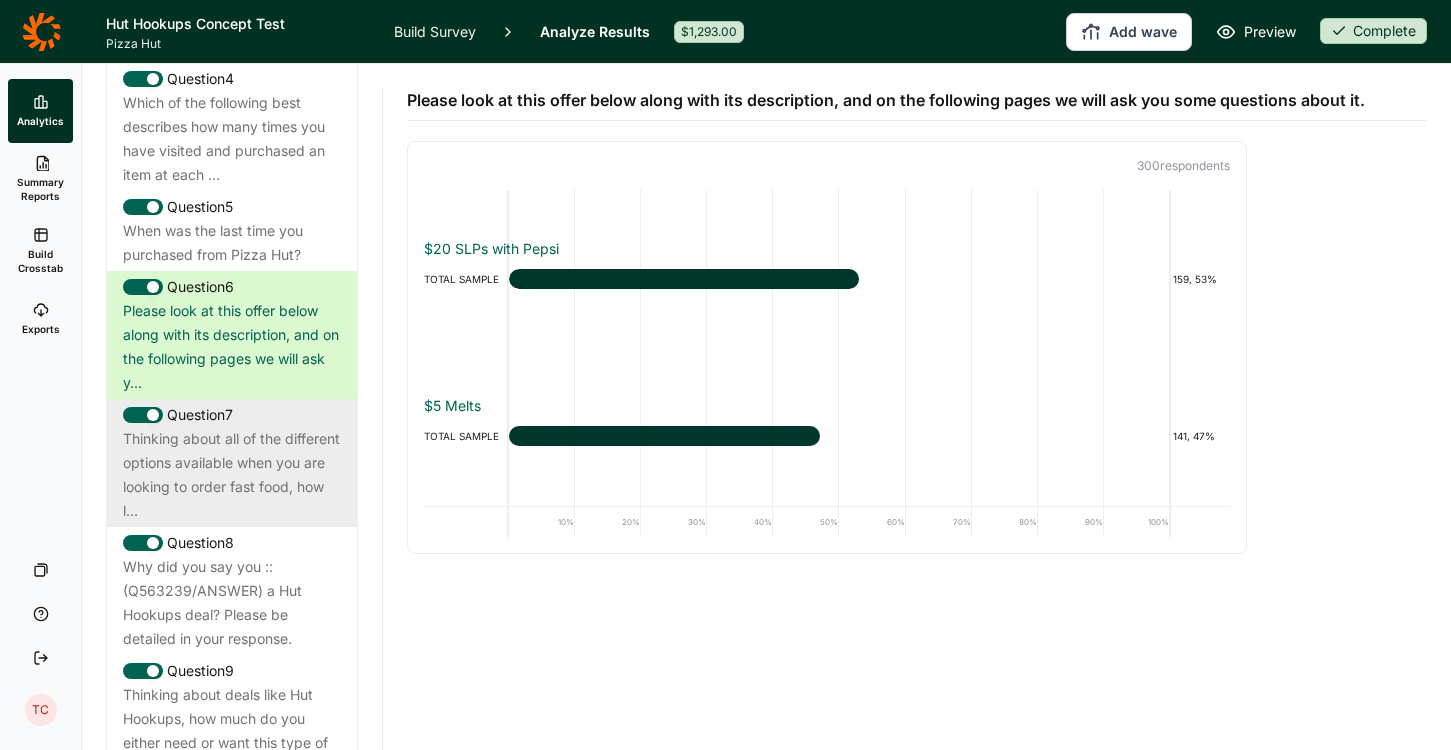 click on "Thinking about all of the different options available when you are looking to order fast food, how l..." at bounding box center (232, 475) 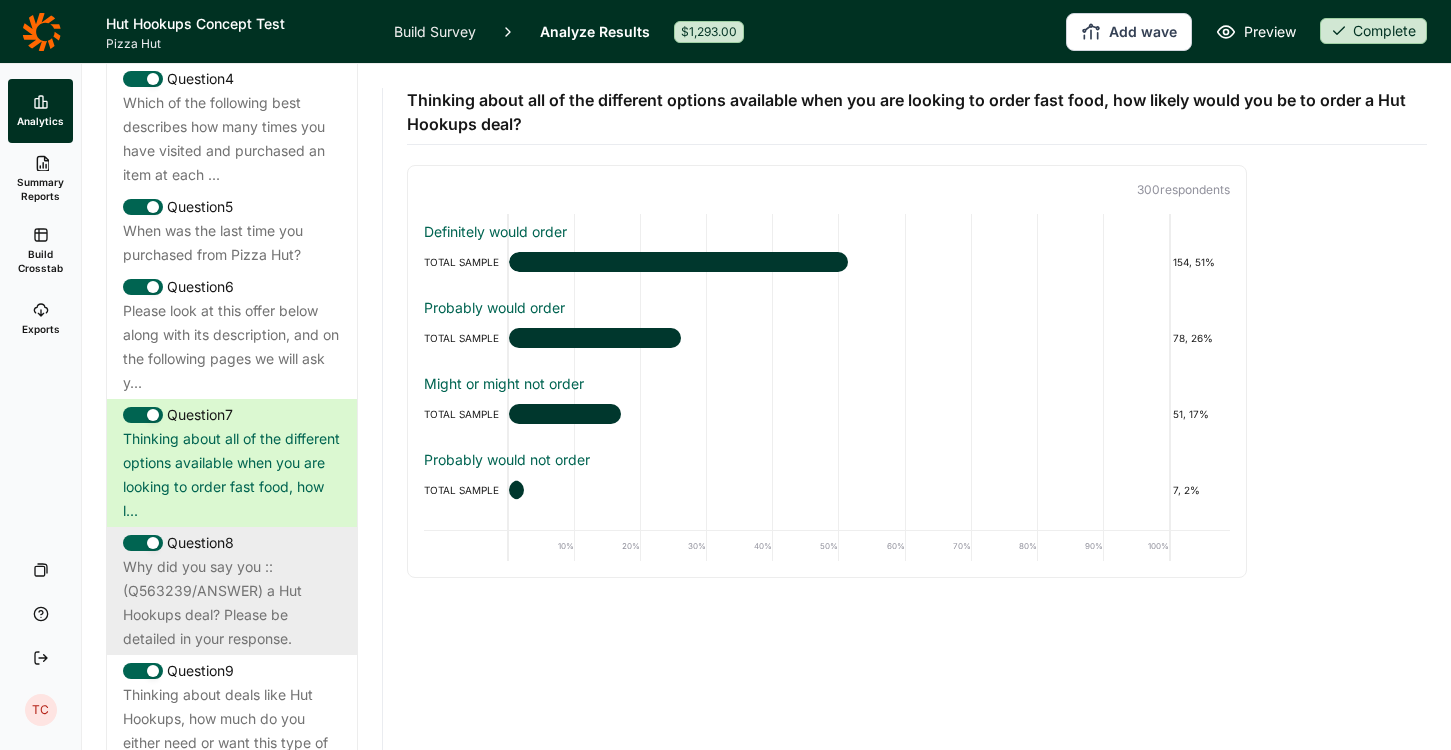 click on "Why did you say you ::(Q563239/ANSWER) a Hut Hookups deal? Please be detailed in your response." at bounding box center (232, 603) 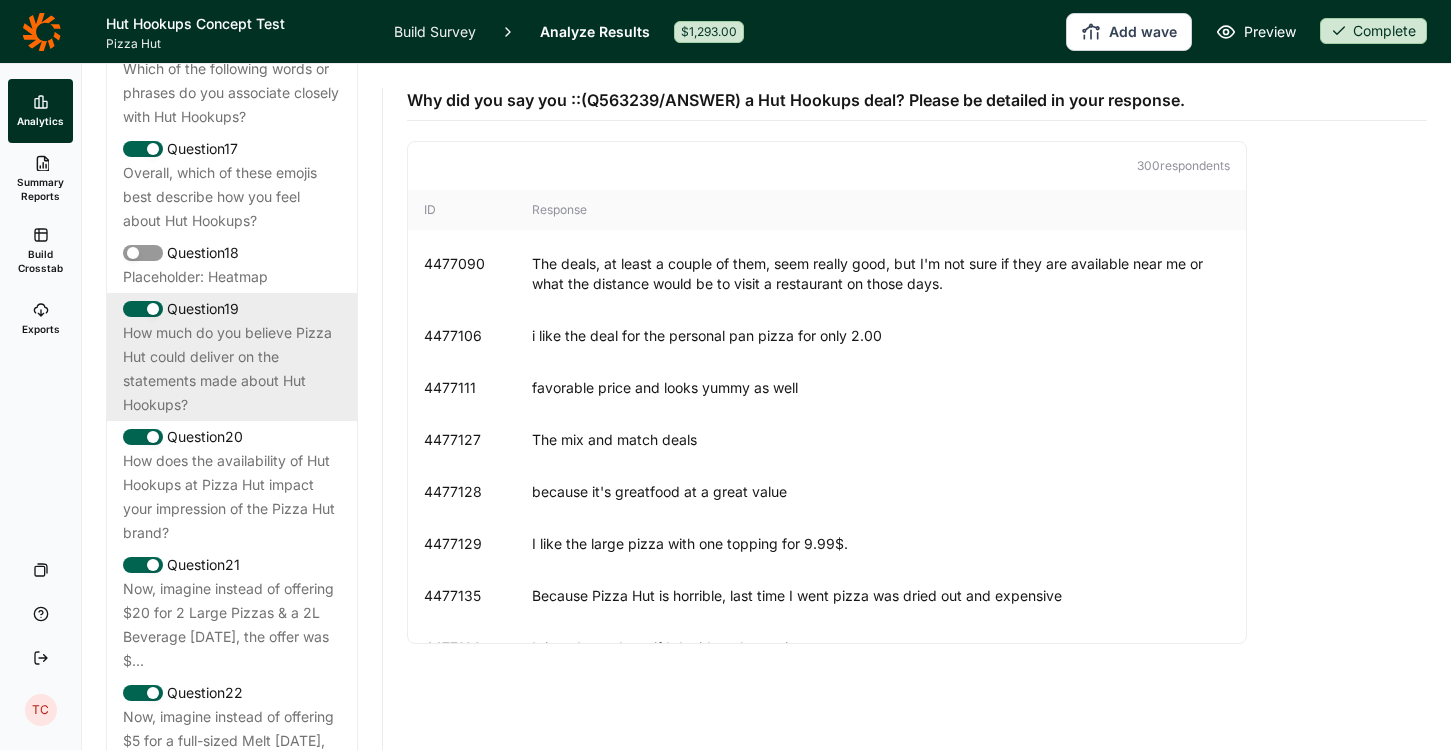 scroll, scrollTop: 2659, scrollLeft: 0, axis: vertical 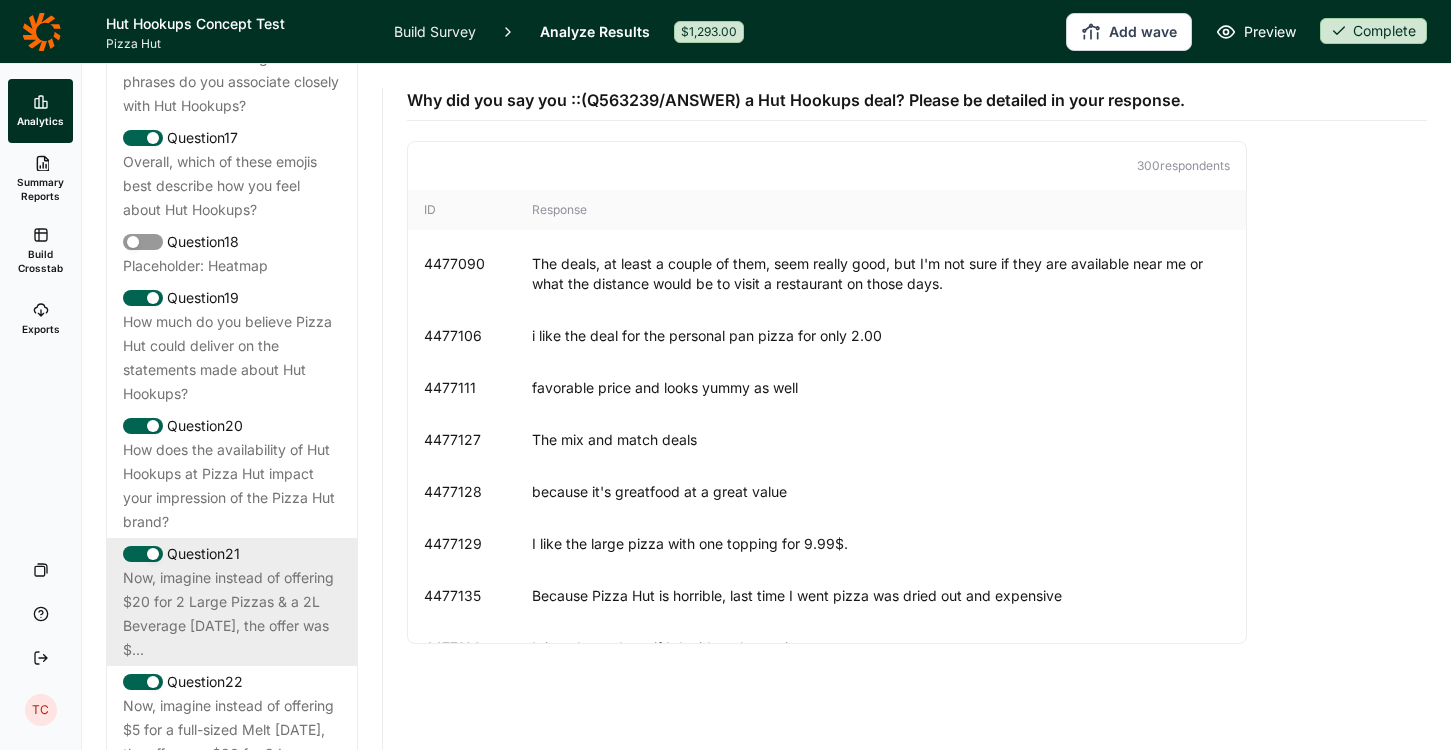 click on "Now, imagine instead of offering $20 for 2 Large Pizzas & a 2L Beverage [DATE], the offer was $..." at bounding box center [232, 614] 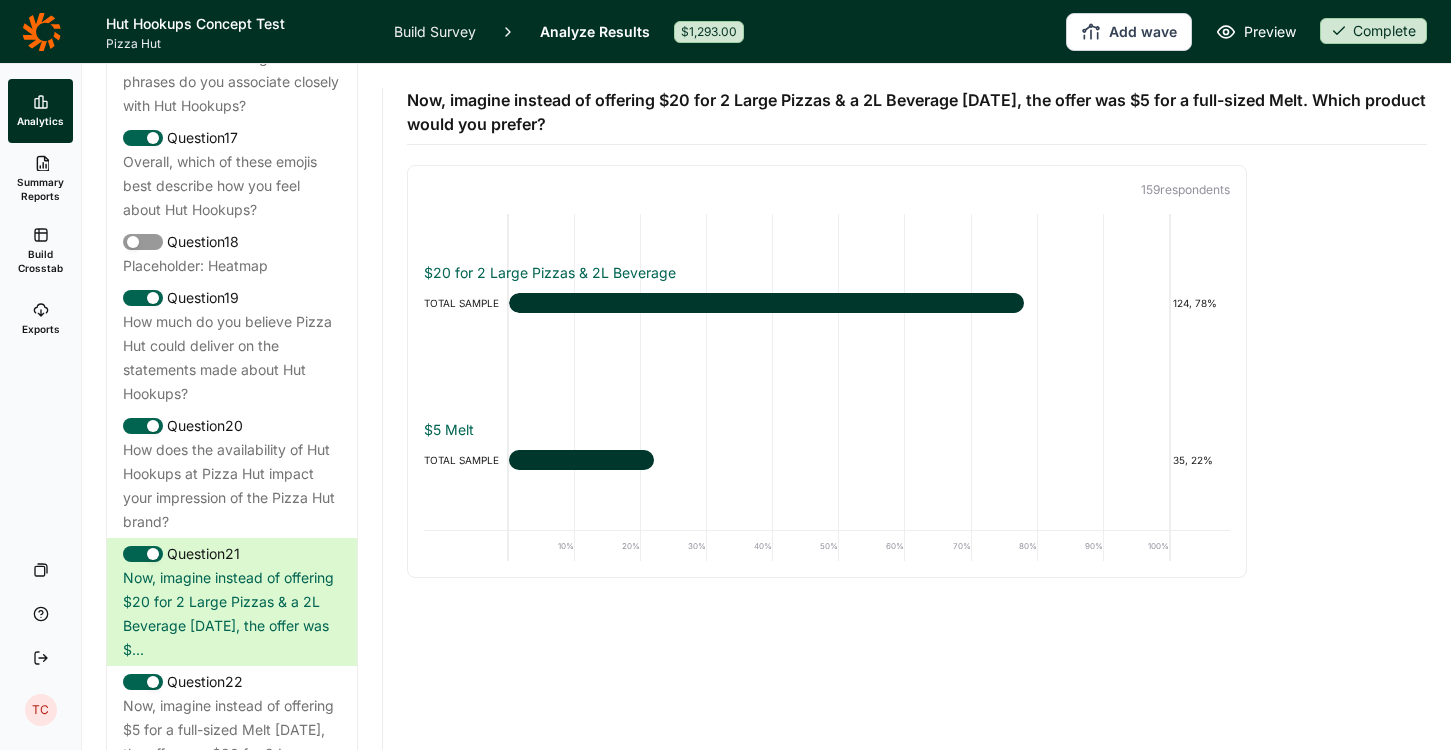 scroll, scrollTop: 0, scrollLeft: 0, axis: both 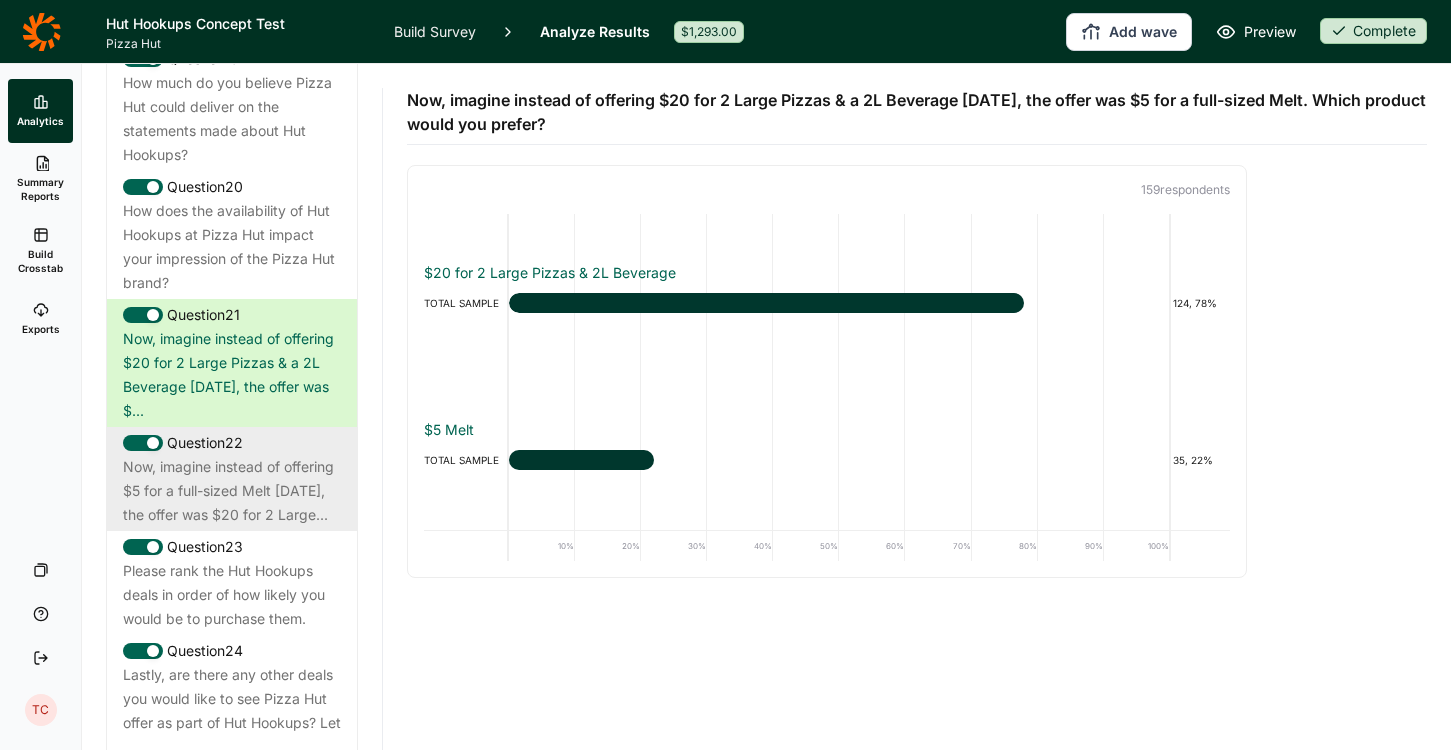 click on "Now, imagine instead of offering $5 for a full-sized Melt [DATE], the offer was $20 for 2 Large..." at bounding box center [232, 491] 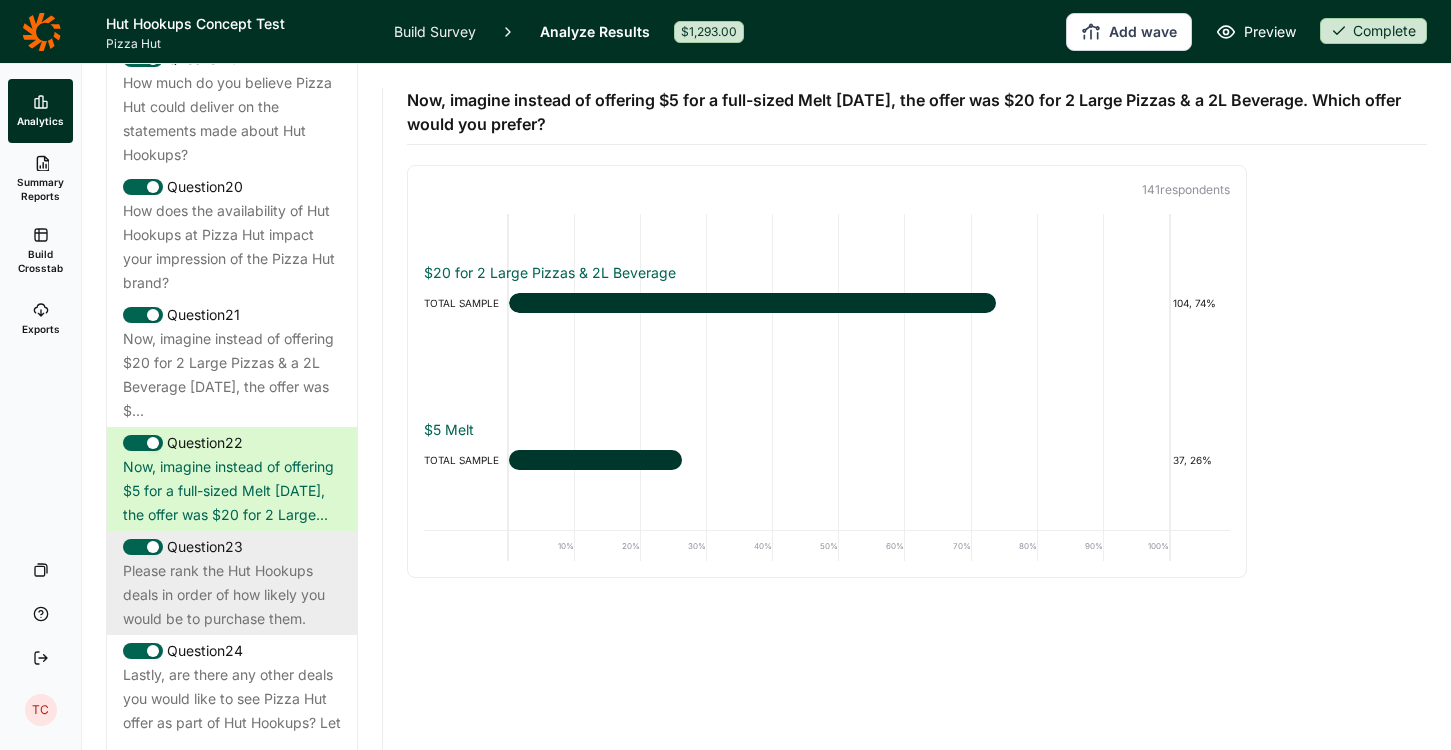 click on "Please rank the Hut Hookups deals in order of how likely you would be to purchase them." at bounding box center (232, 595) 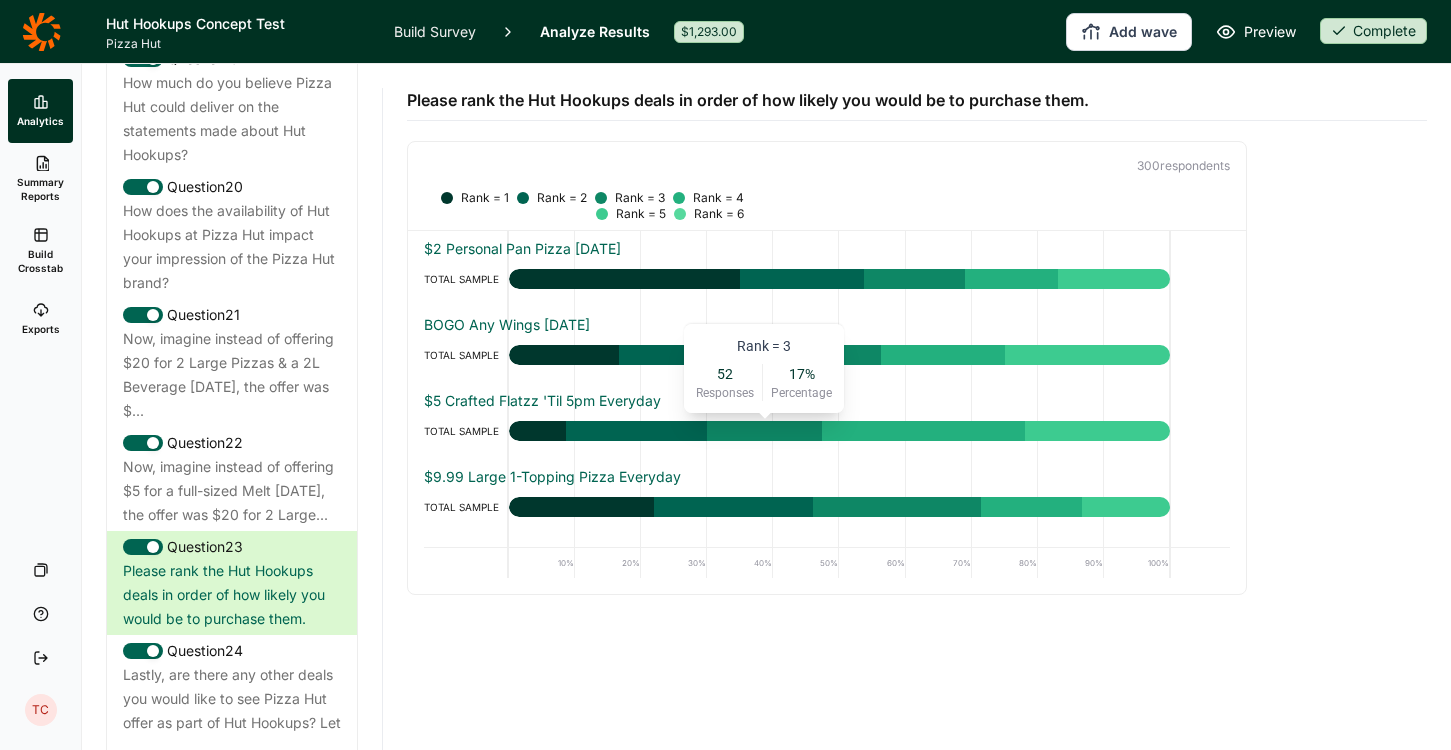 scroll, scrollTop: 0, scrollLeft: 0, axis: both 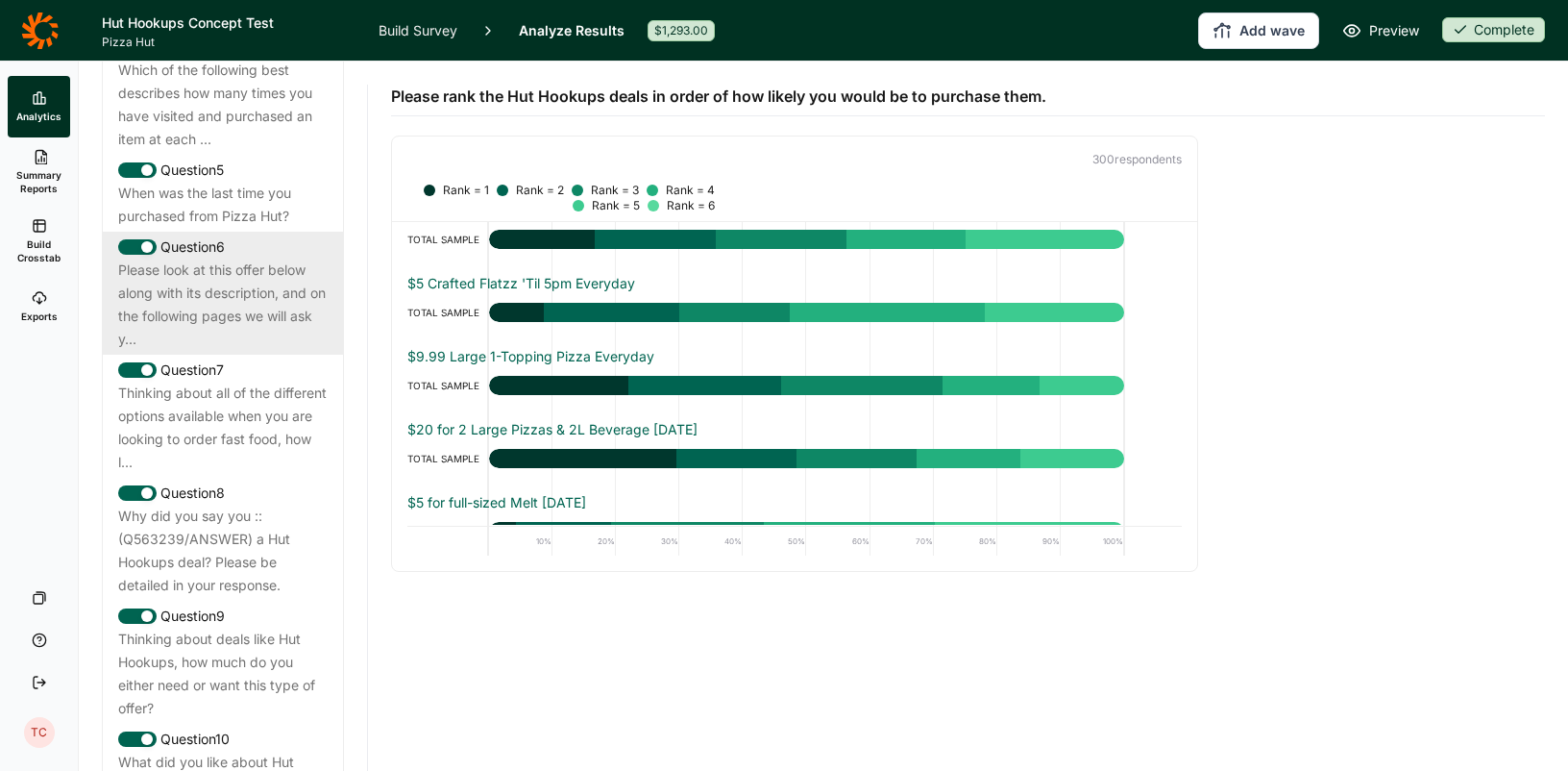 click on "Please look at this offer below along with its description, and on the following pages we will ask y..." at bounding box center [223, 305] 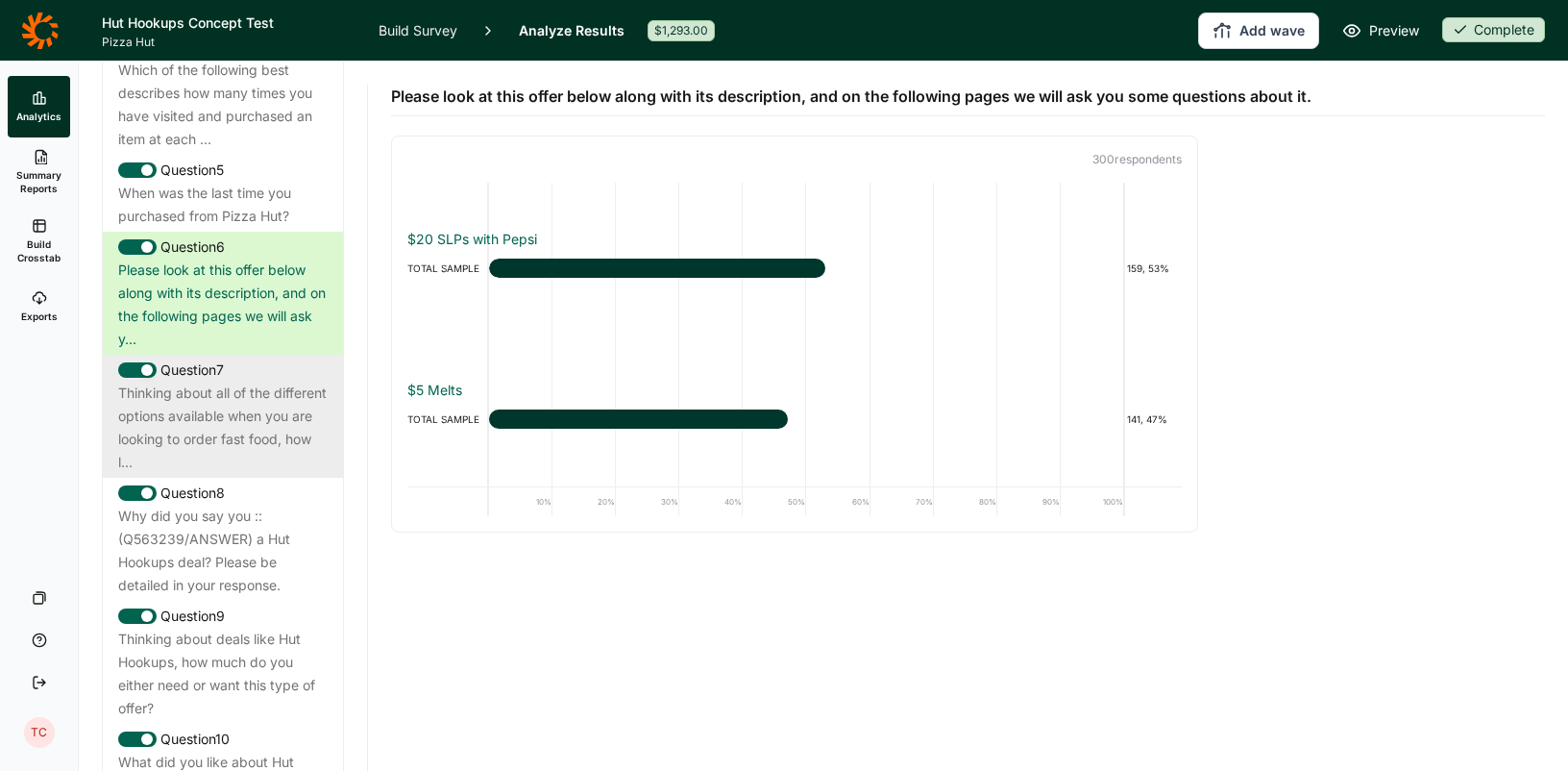 click on "Thinking about all of the different options available when you are looking to order fast food, how l..." at bounding box center [223, 428] 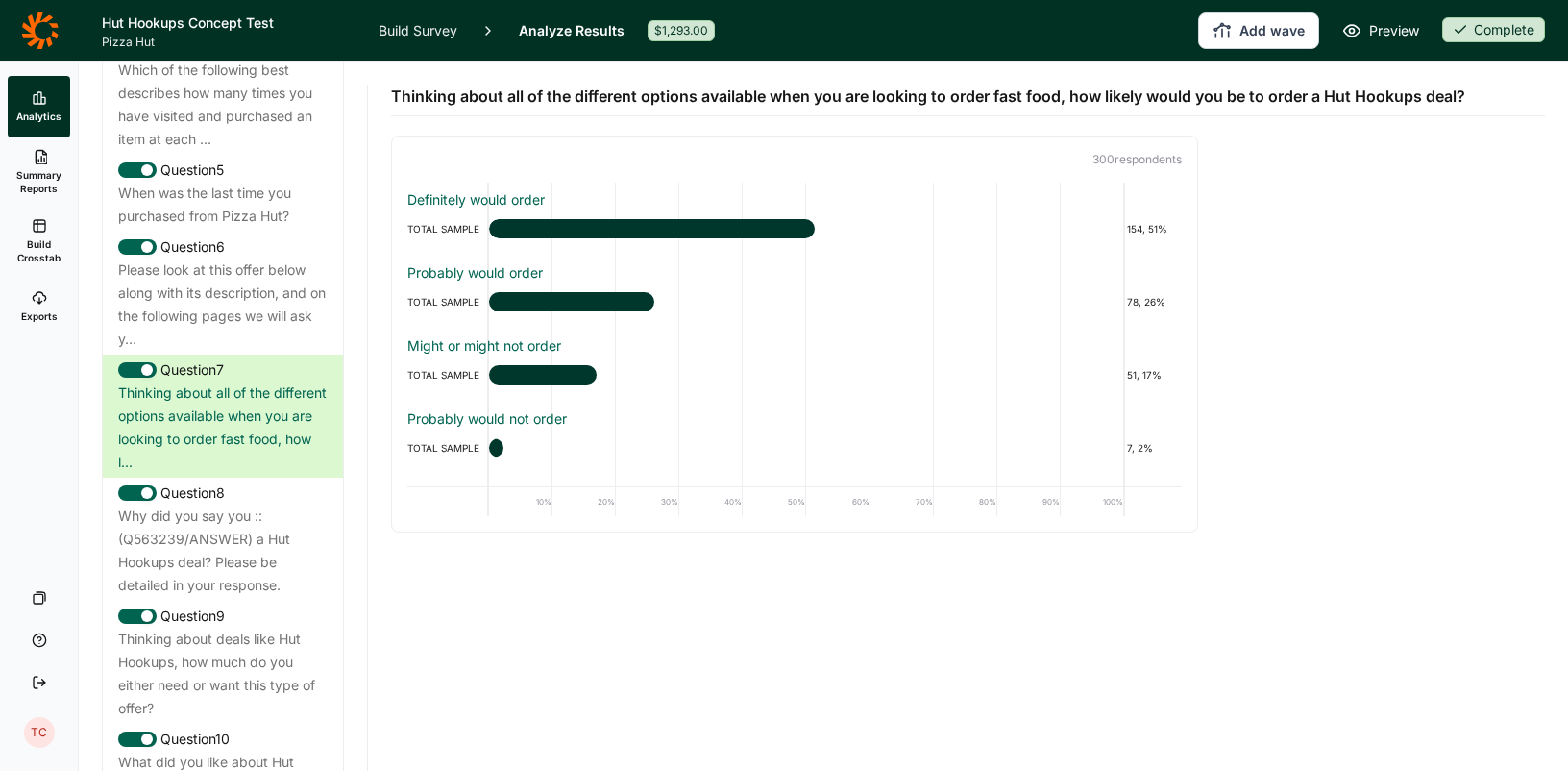 scroll, scrollTop: 0, scrollLeft: 0, axis: both 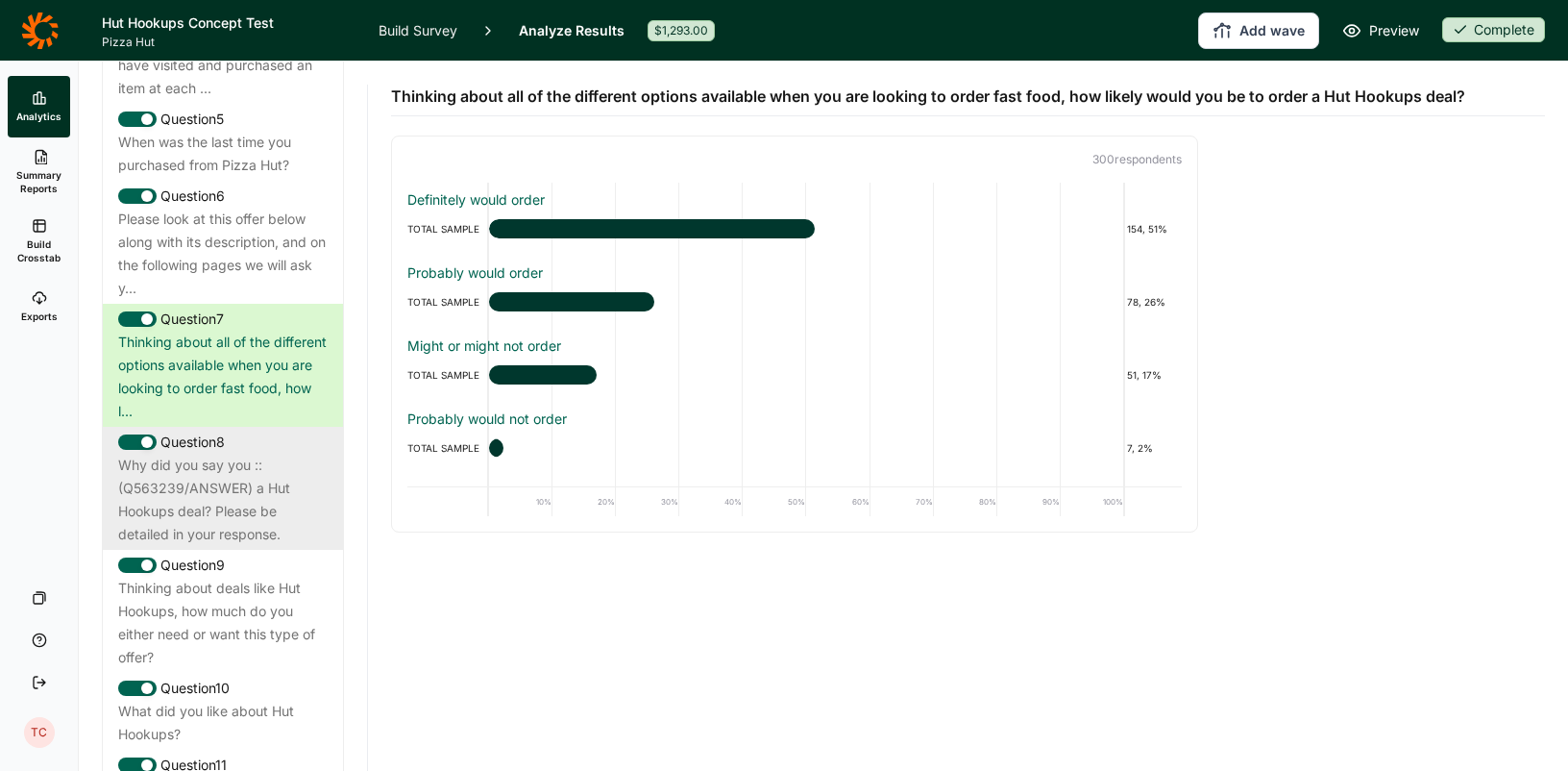 click on "Why did you say you ::(Q563239/ANSWER) a Hut Hookups deal? Please be detailed in your response." at bounding box center (223, 500) 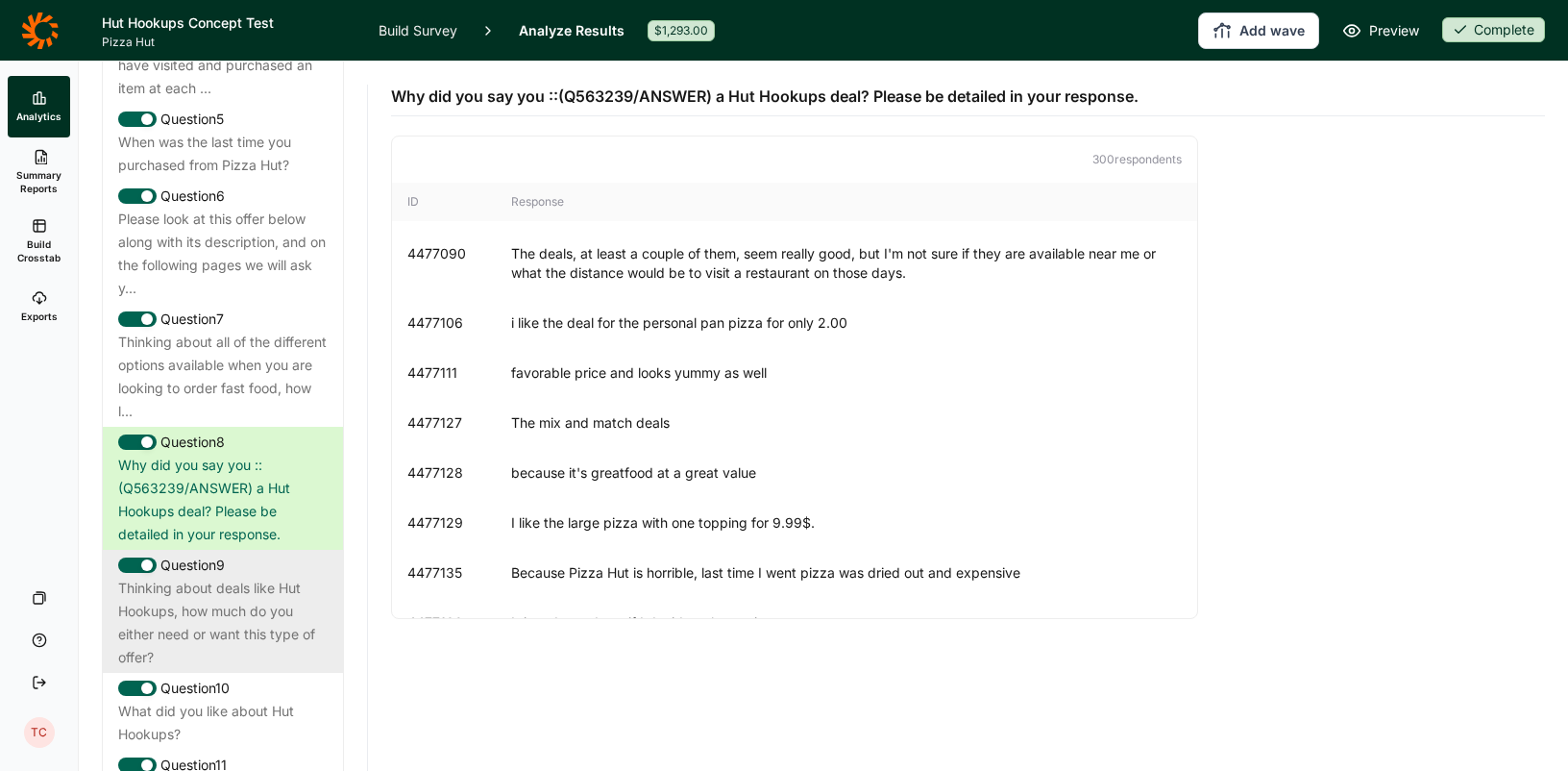 click on "Thinking about deals like Hut Hookups, how much do you either need or want this type of offer?" at bounding box center (223, 623) 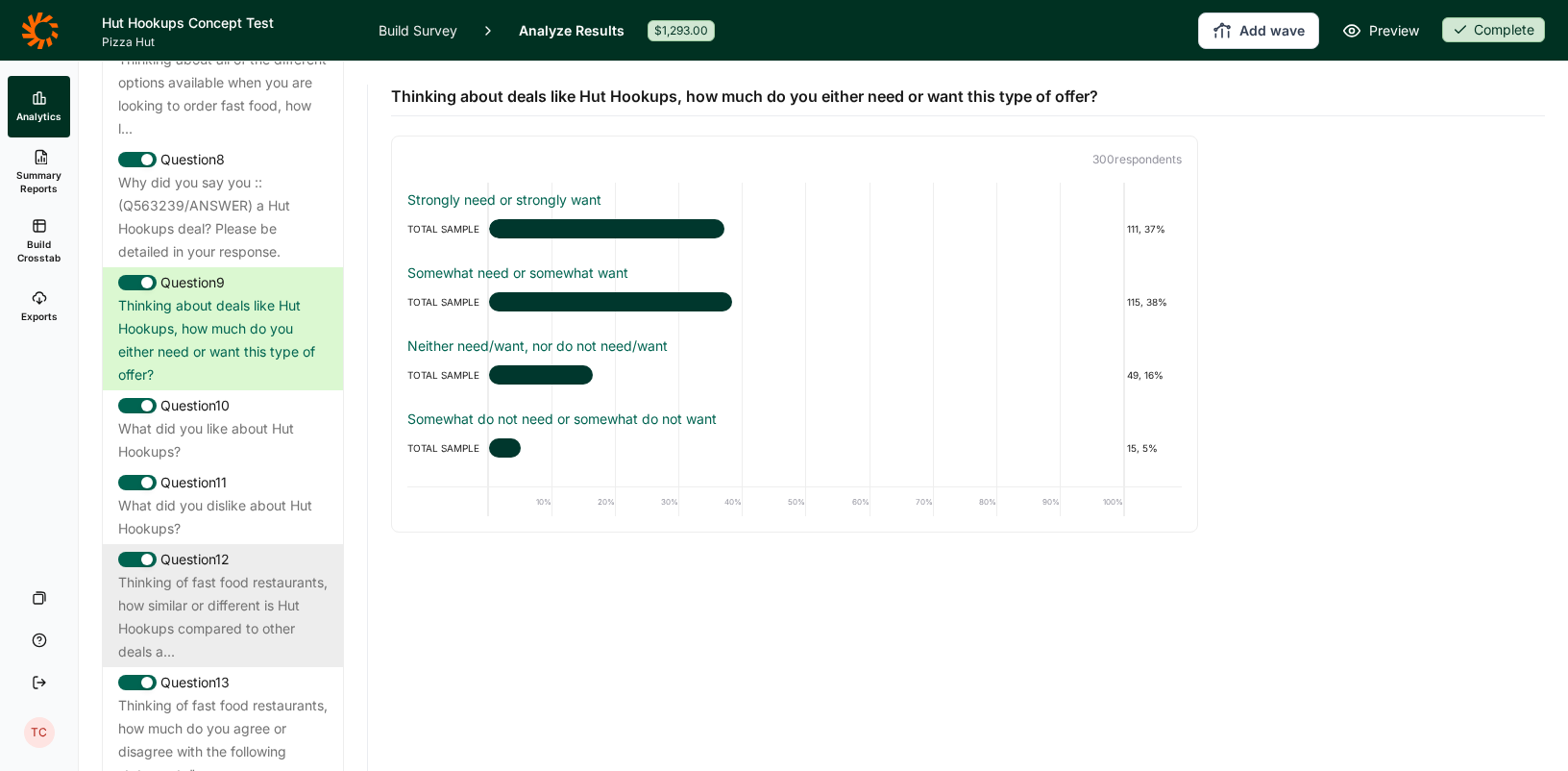 scroll, scrollTop: 1554, scrollLeft: 0, axis: vertical 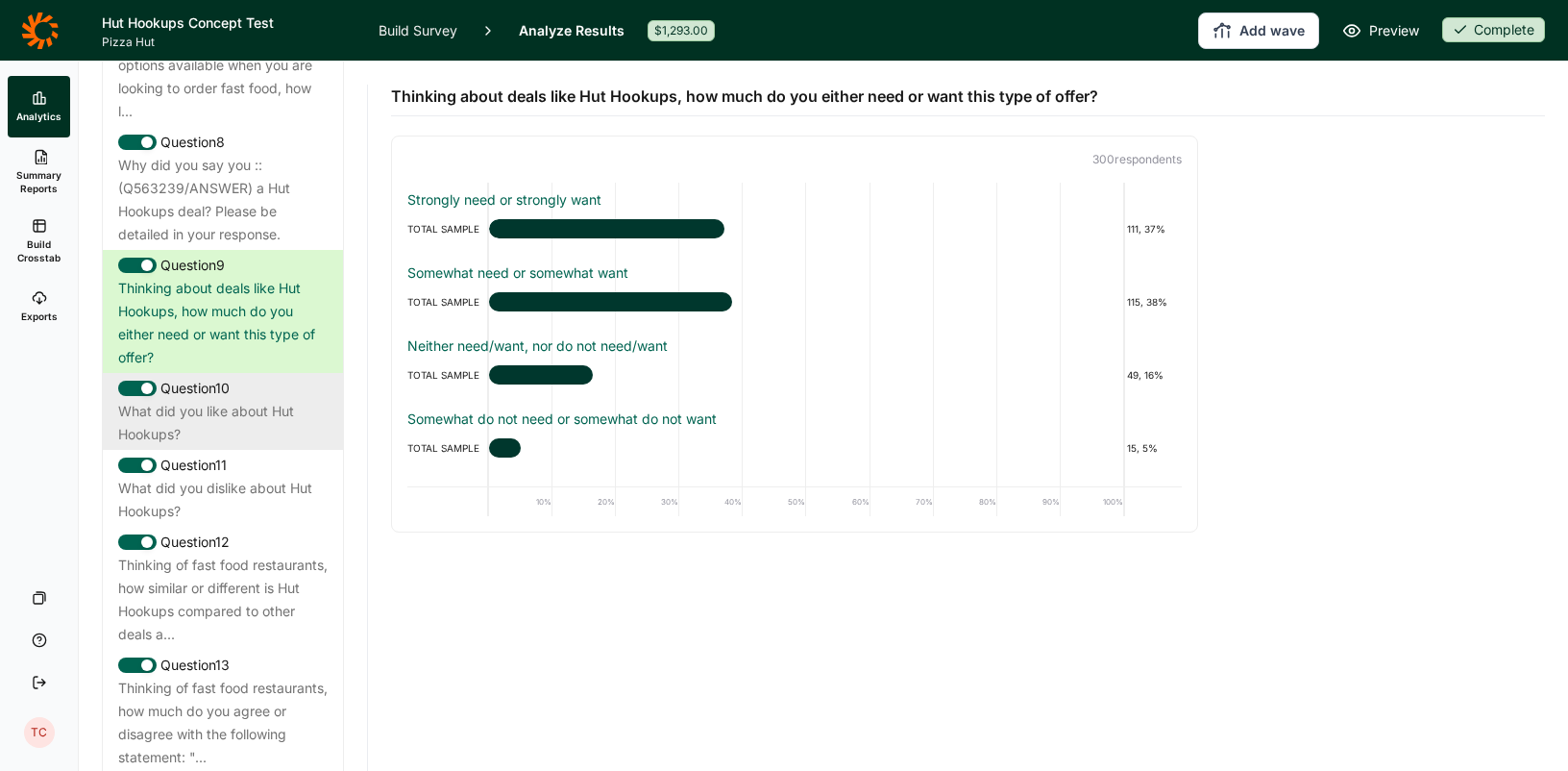 click on "What did you like about Hut Hookups?" at bounding box center [223, 423] 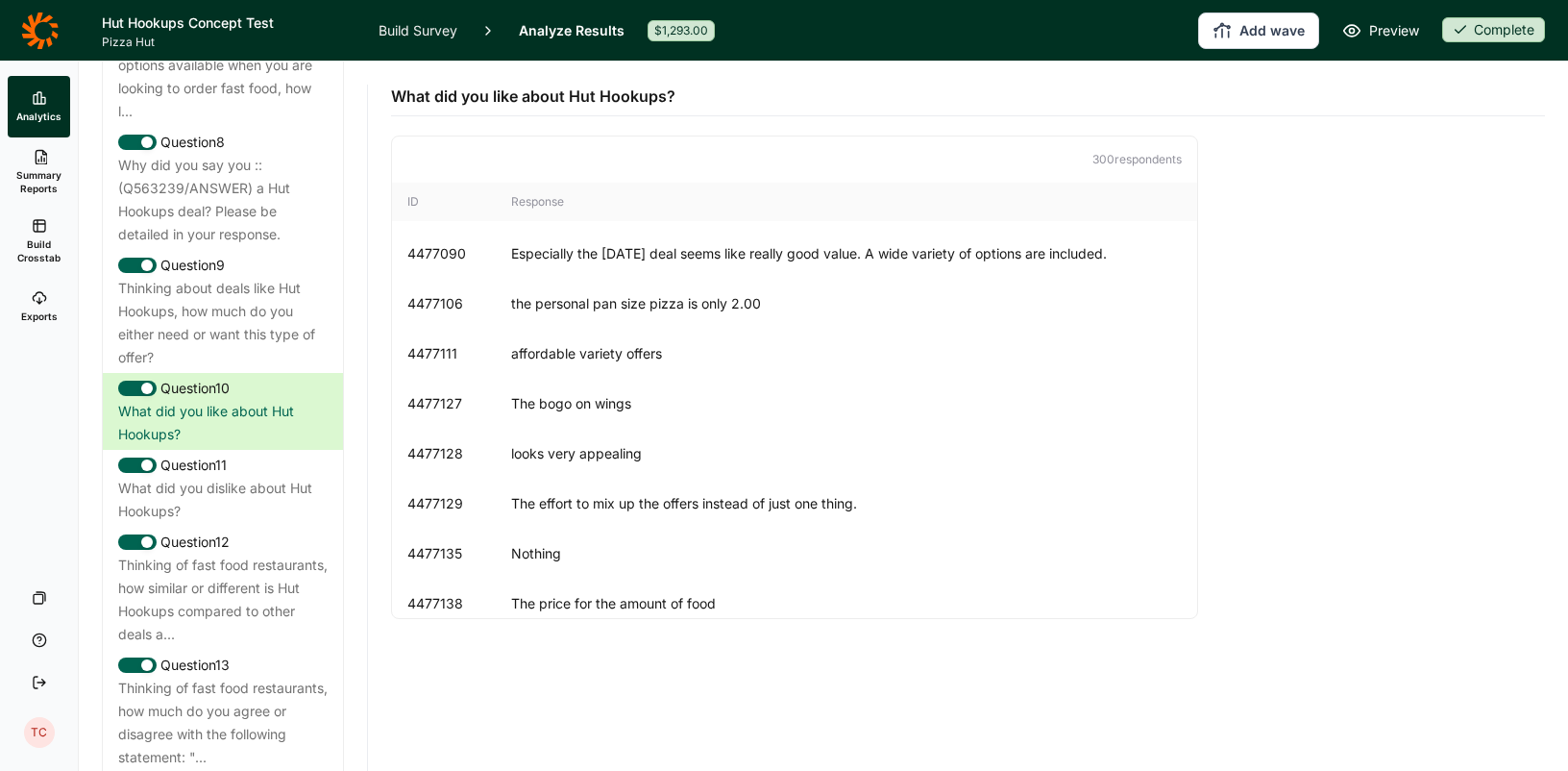 click on "Build Crosstab" at bounding box center (38, 251) 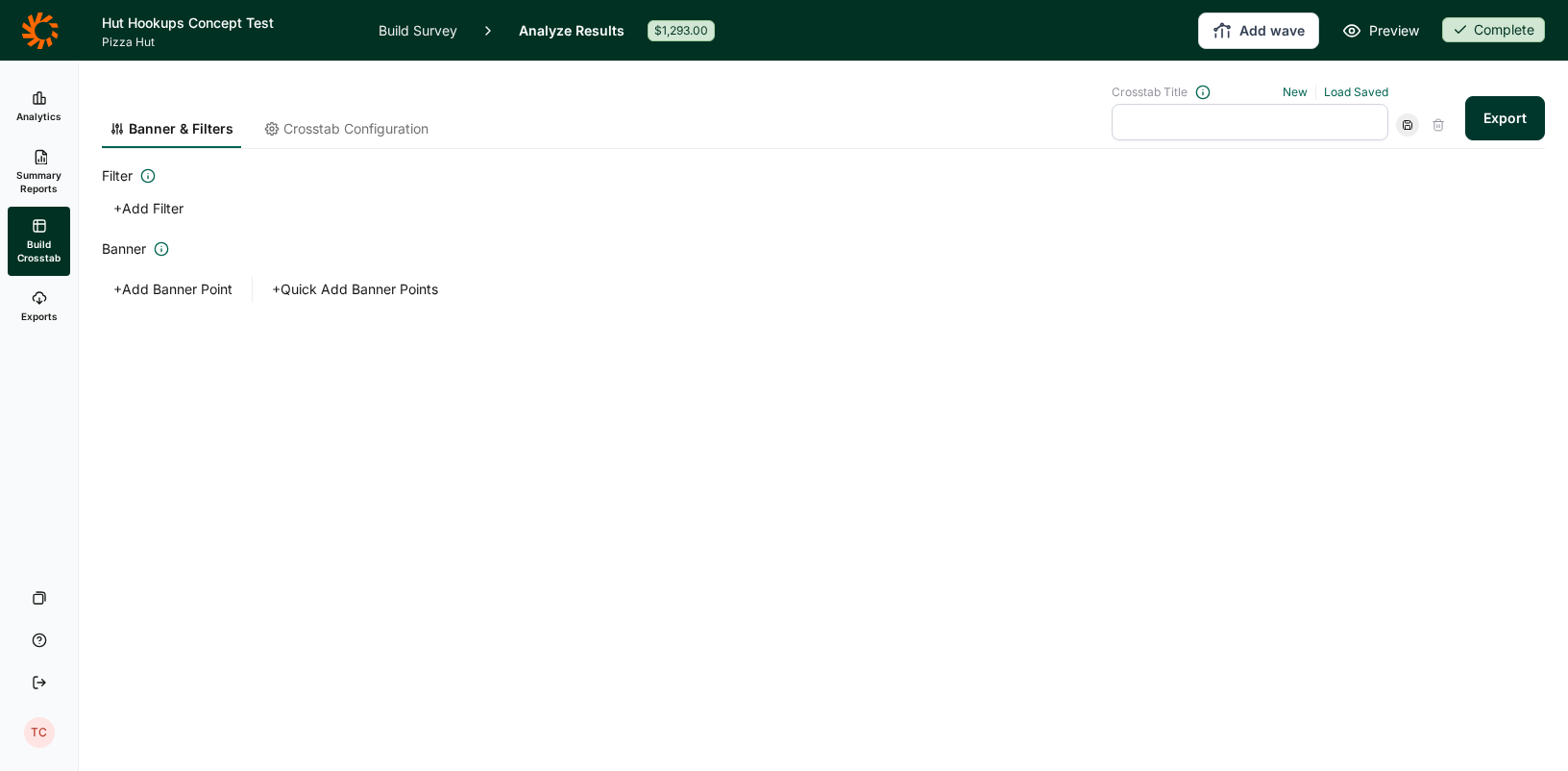 click on "Summary Reports" at bounding box center [38, 182] 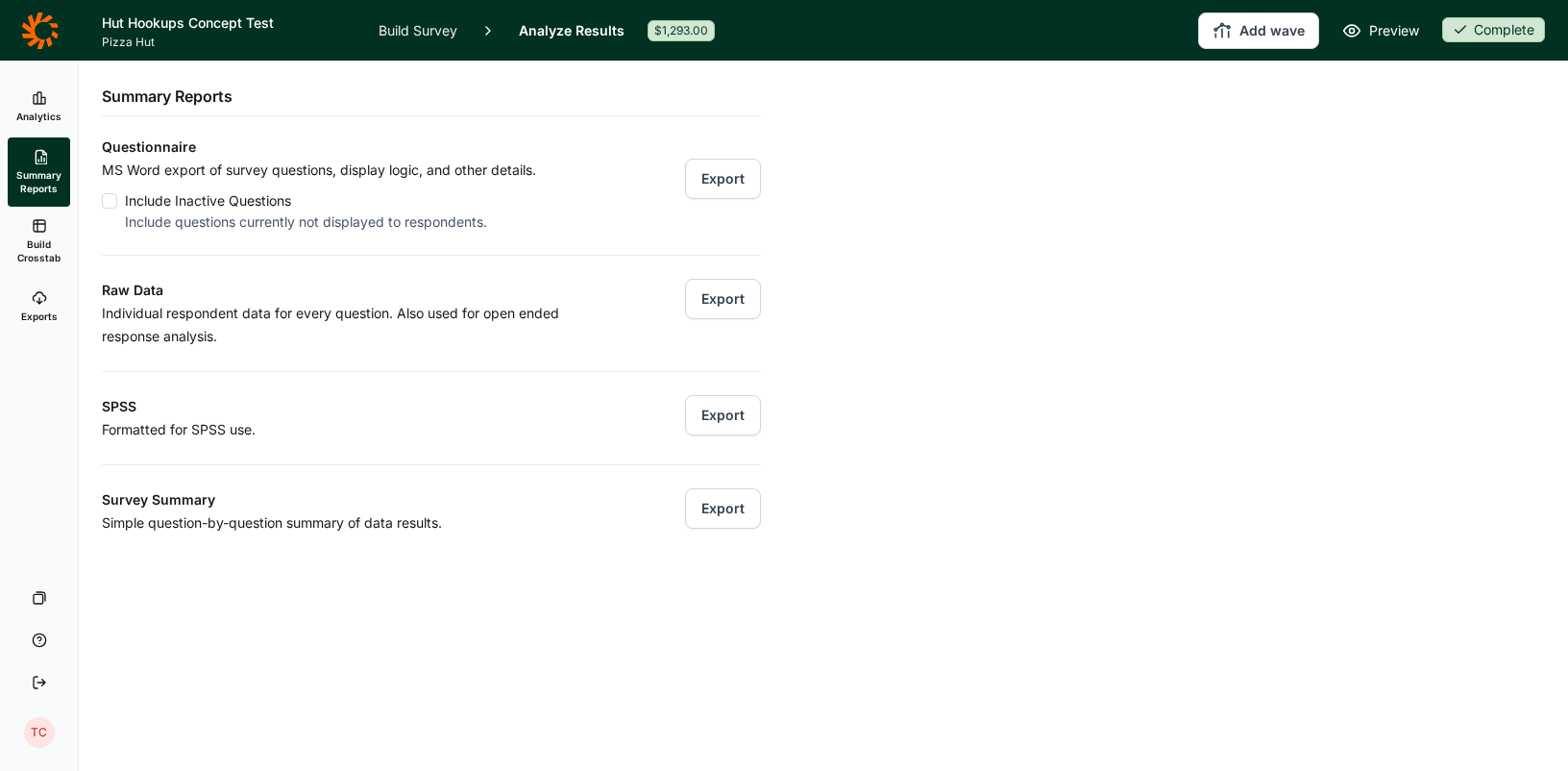 click 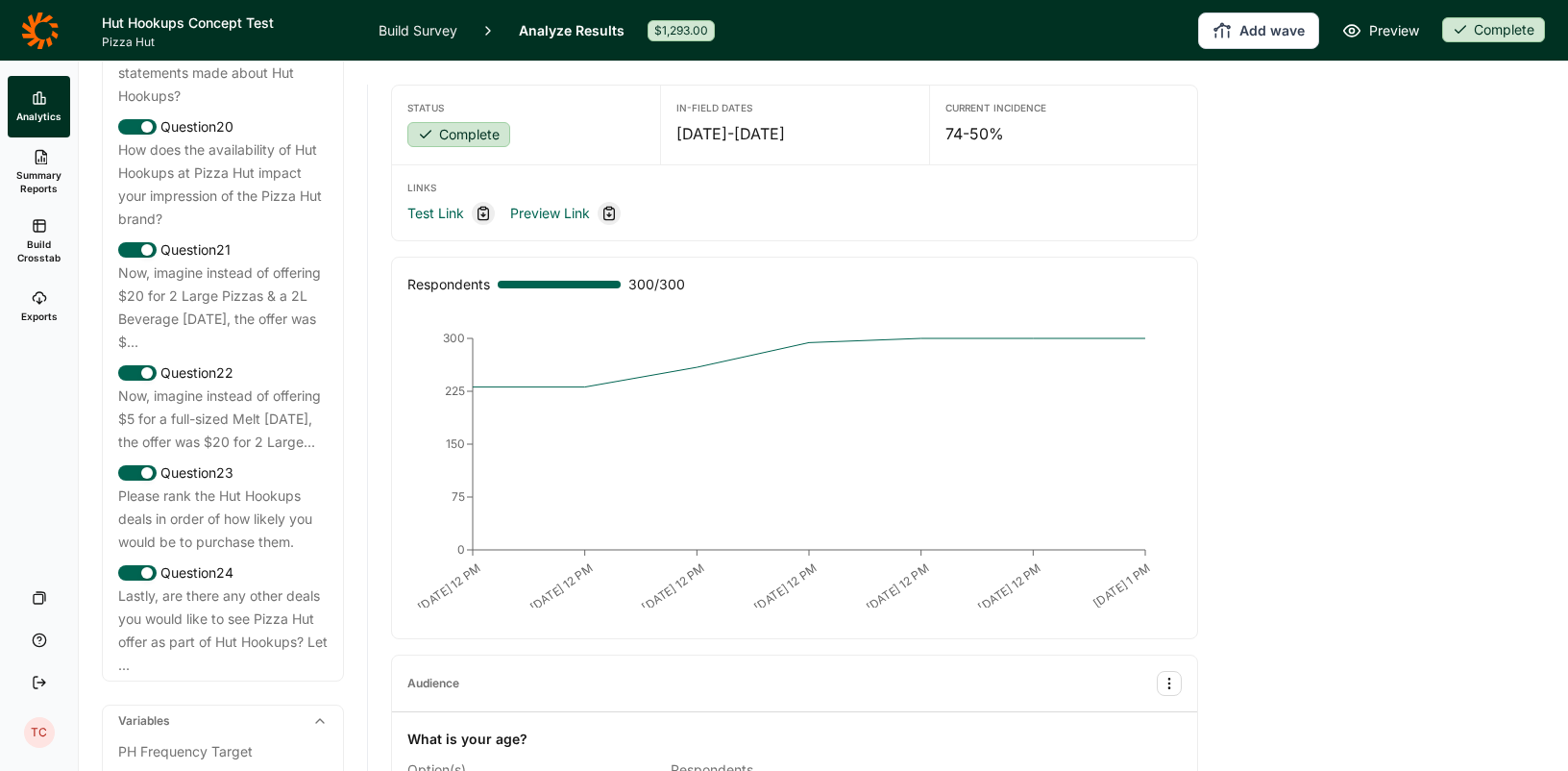 scroll, scrollTop: 2982, scrollLeft: 0, axis: vertical 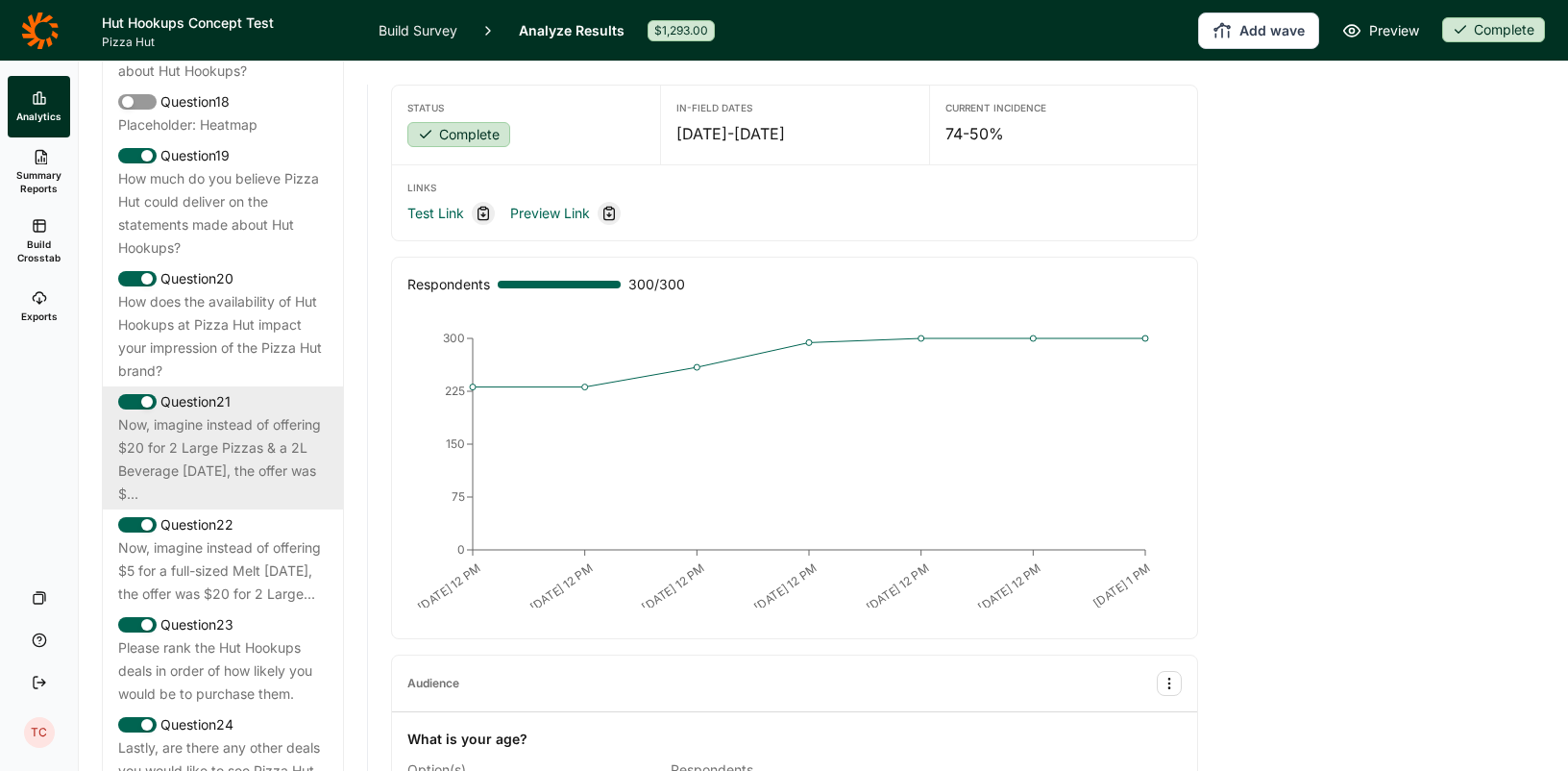click on "Now, imagine instead of offering $20 for 2 Large Pizzas & a 2L Beverage [DATE], the offer was $..." at bounding box center (223, 460) 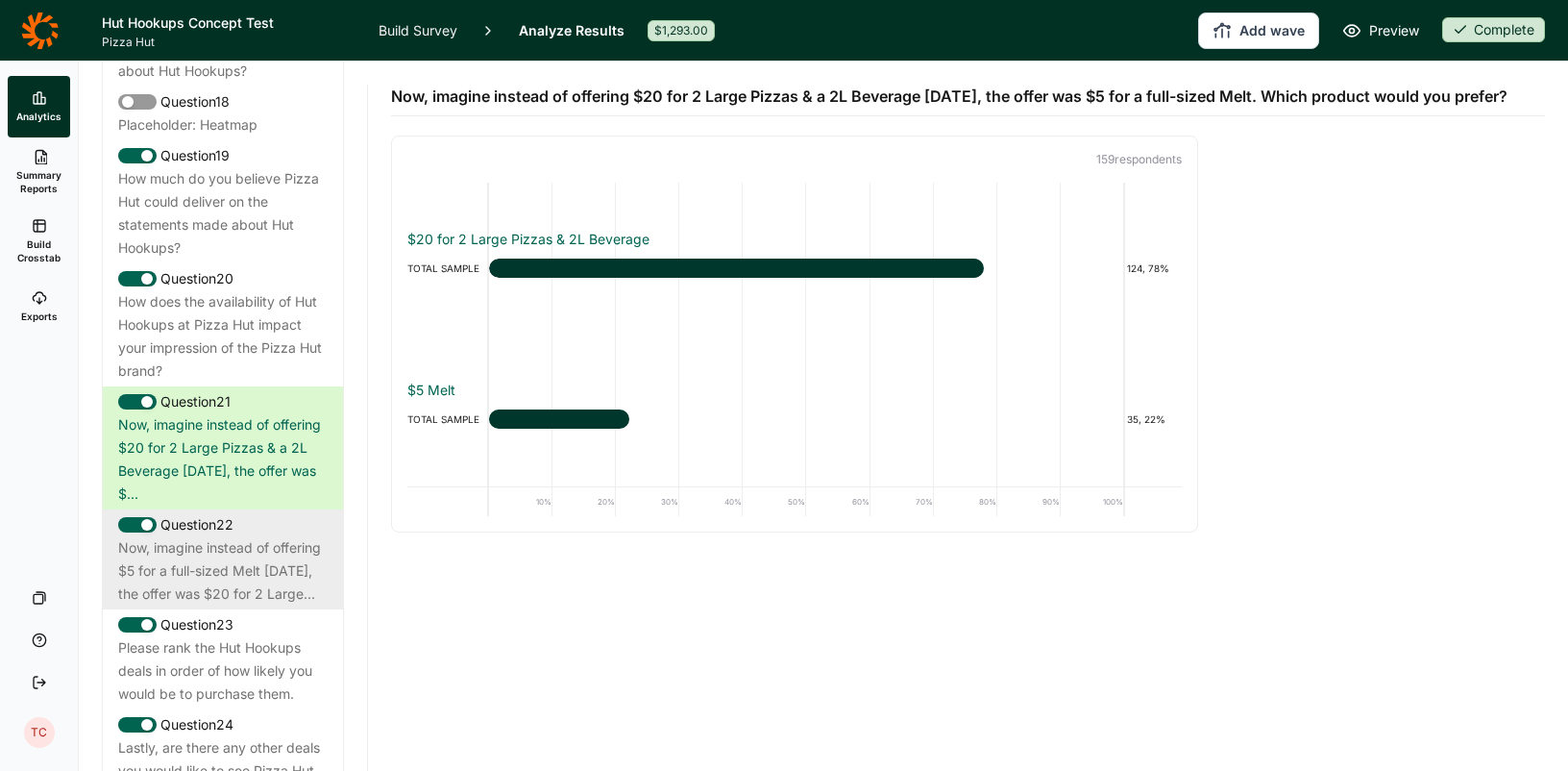 click on "Now, imagine instead of offering $5 for a full-sized Melt [DATE], the offer was $20 for 2 Large..." at bounding box center [223, 571] 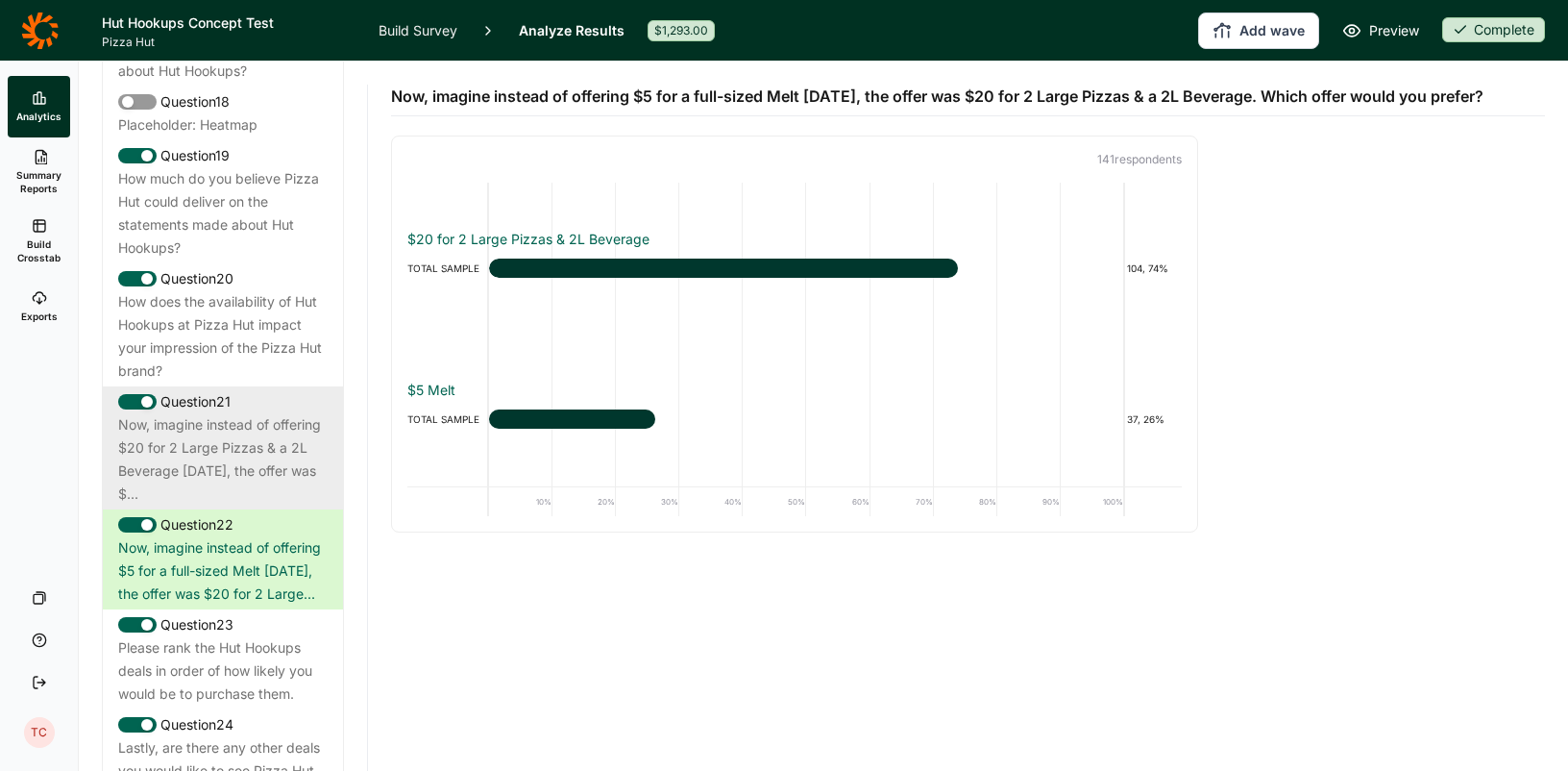 click on "Now, imagine instead of offering $20 for 2 Large Pizzas & a 2L Beverage [DATE], the offer was $..." at bounding box center [223, 460] 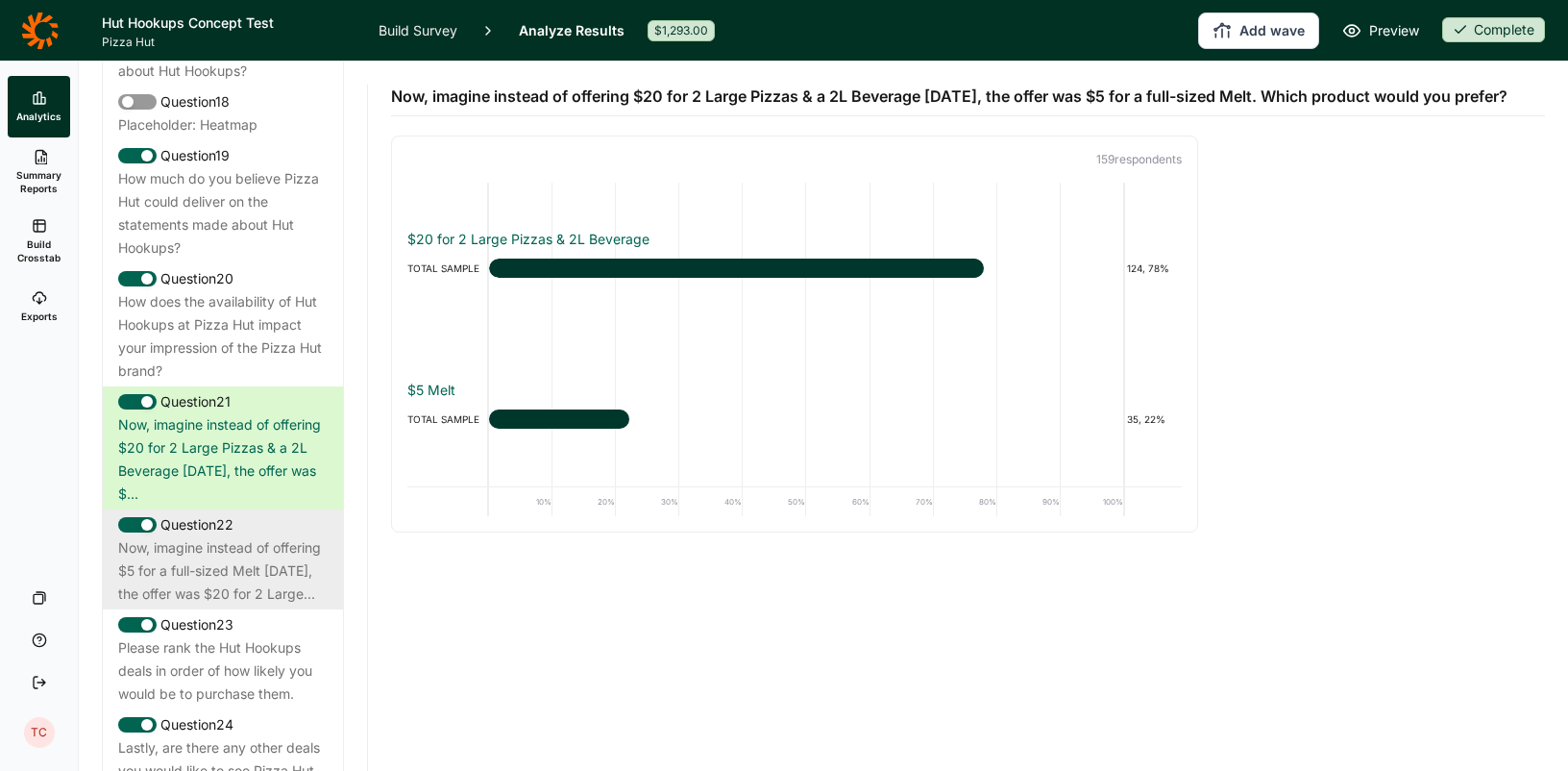 click on "Now, imagine instead of offering $5 for a full-sized Melt [DATE], the offer was $20 for 2 Large..." at bounding box center (223, 571) 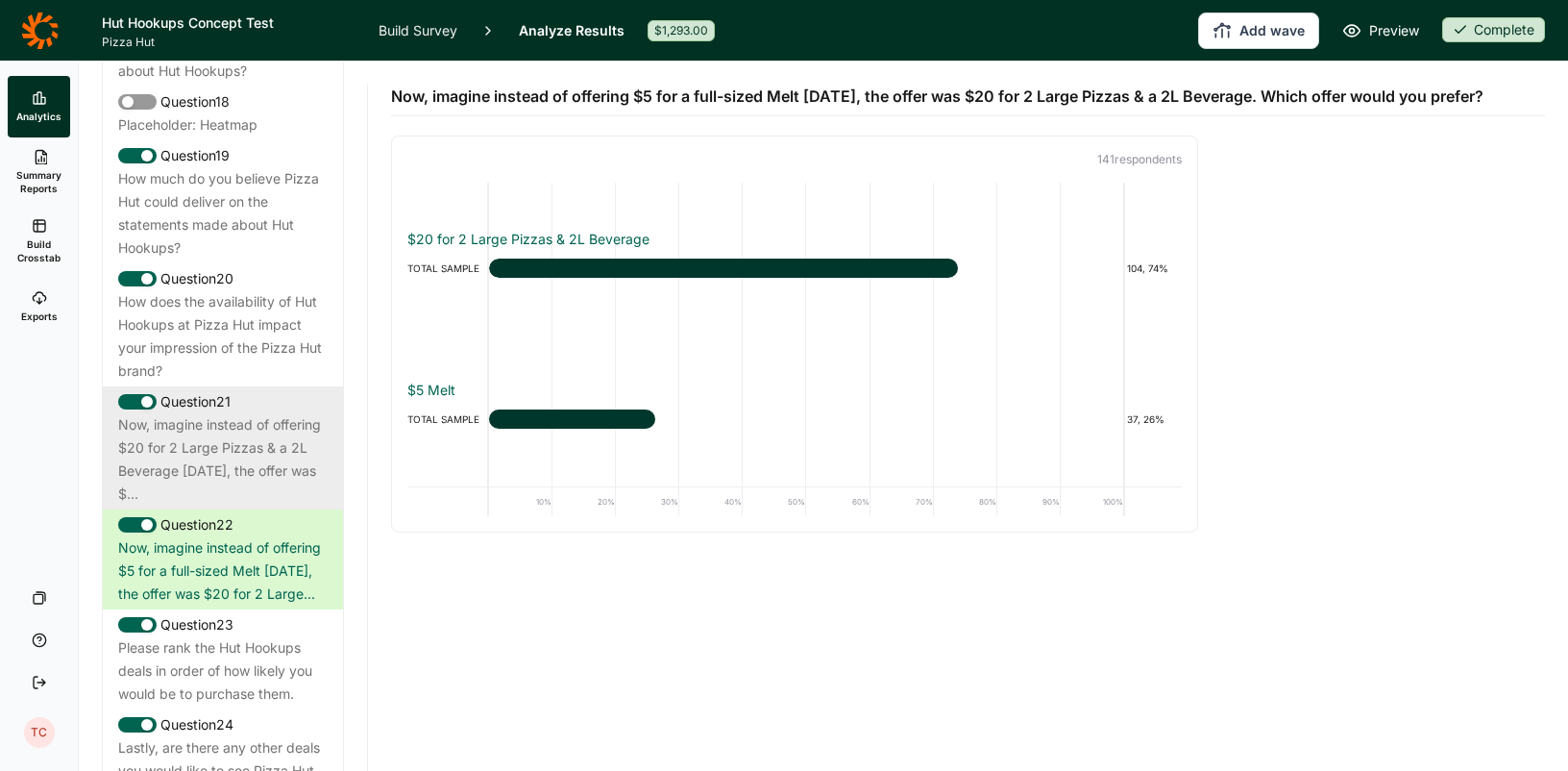 click on "Now, imagine instead of offering $20 for 2 Large Pizzas & a 2L Beverage [DATE], the offer was $..." at bounding box center [223, 460] 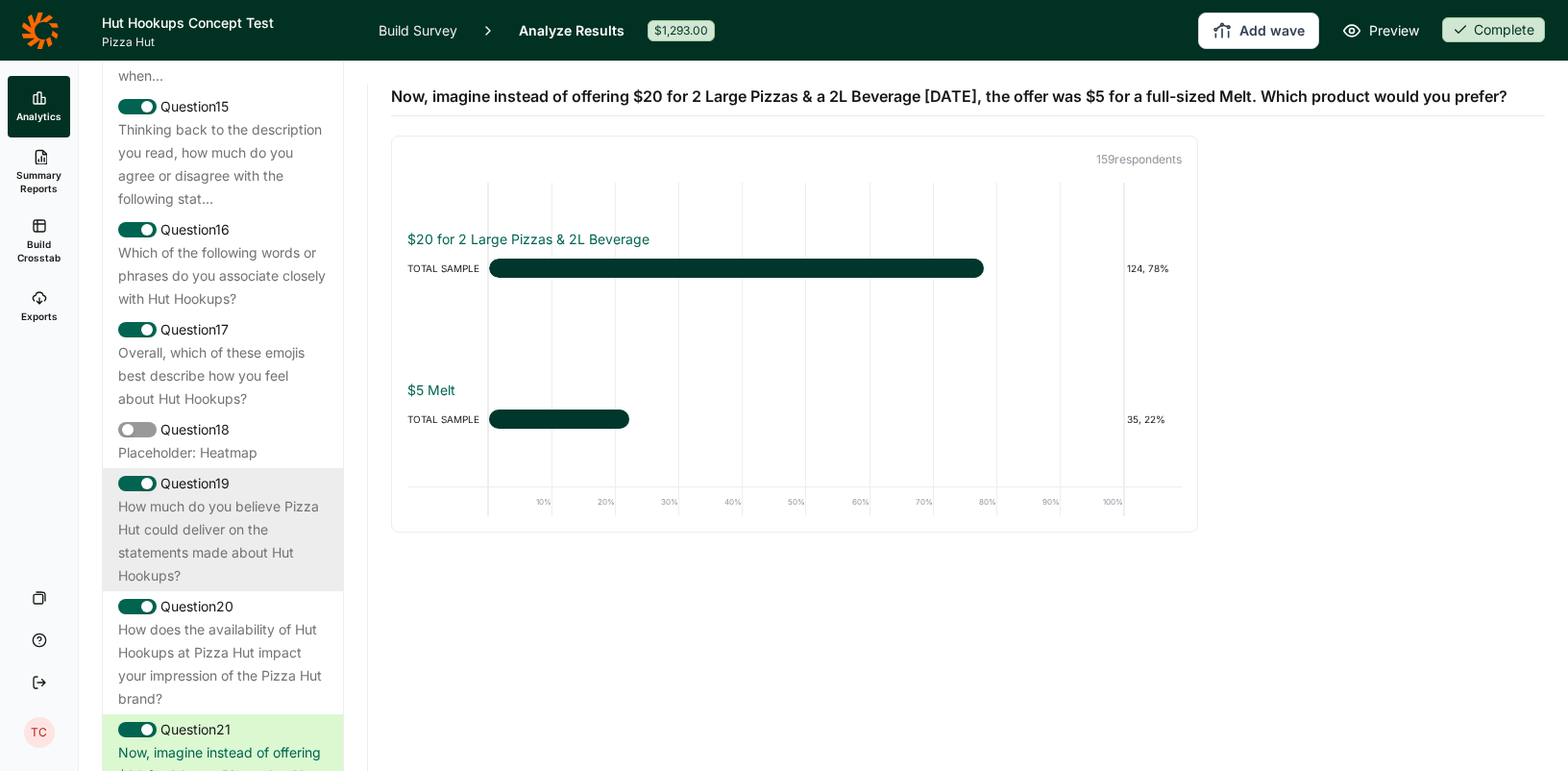 scroll, scrollTop: 2350, scrollLeft: 0, axis: vertical 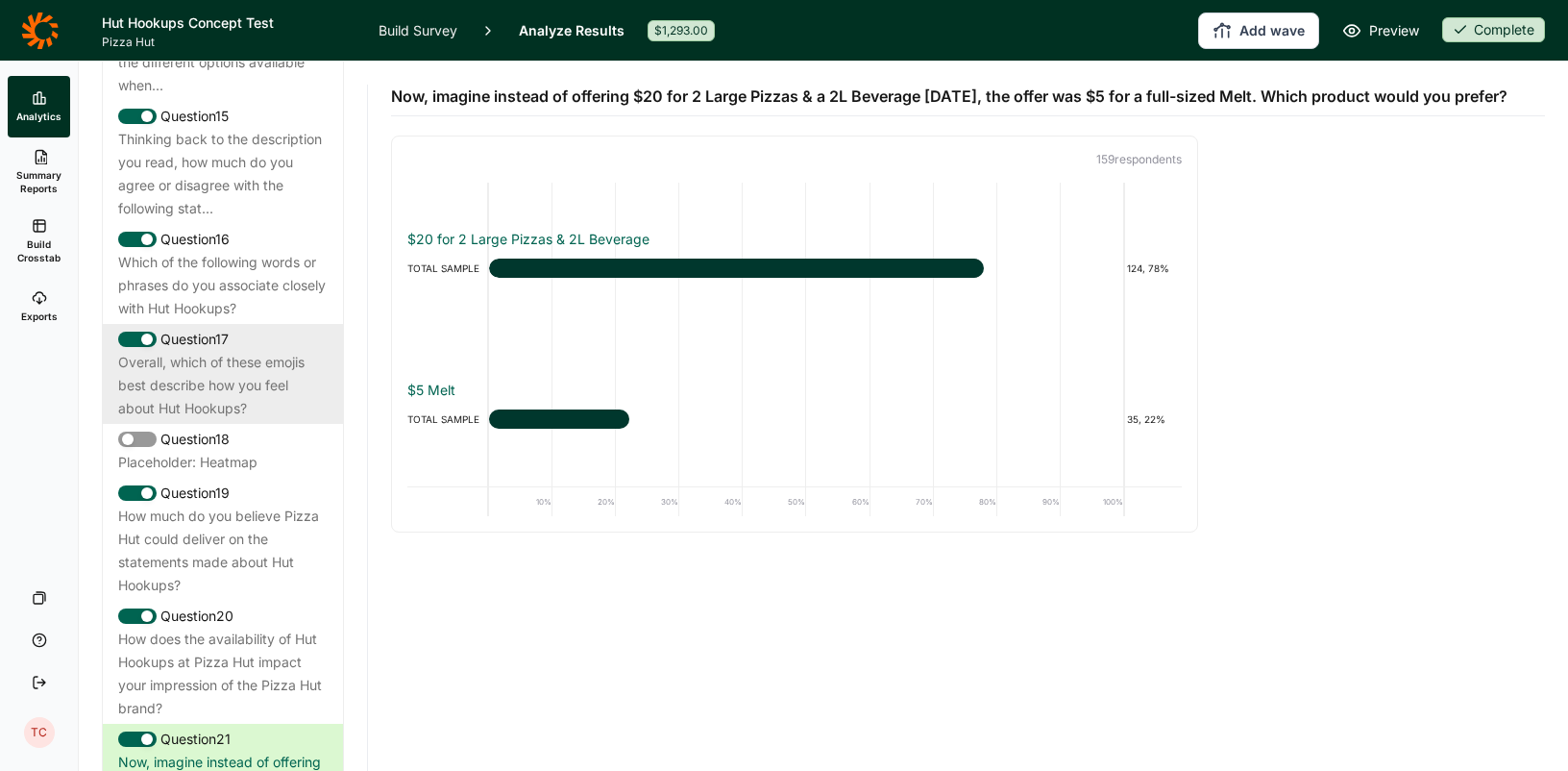 click on "Overall, which of these emojis best describe how you feel about Hut Hookups?" at bounding box center [223, 386] 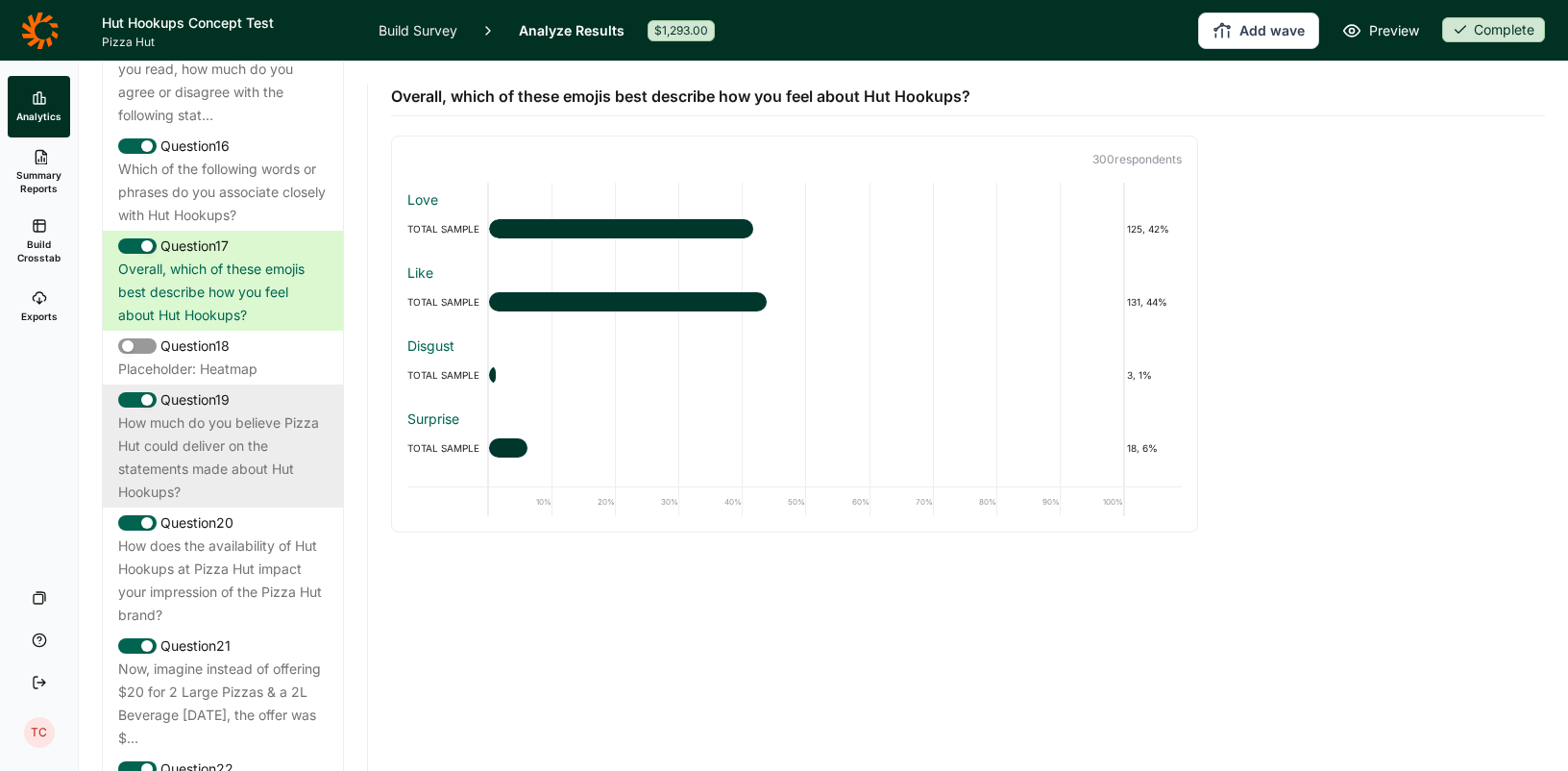 scroll, scrollTop: 2448, scrollLeft: 0, axis: vertical 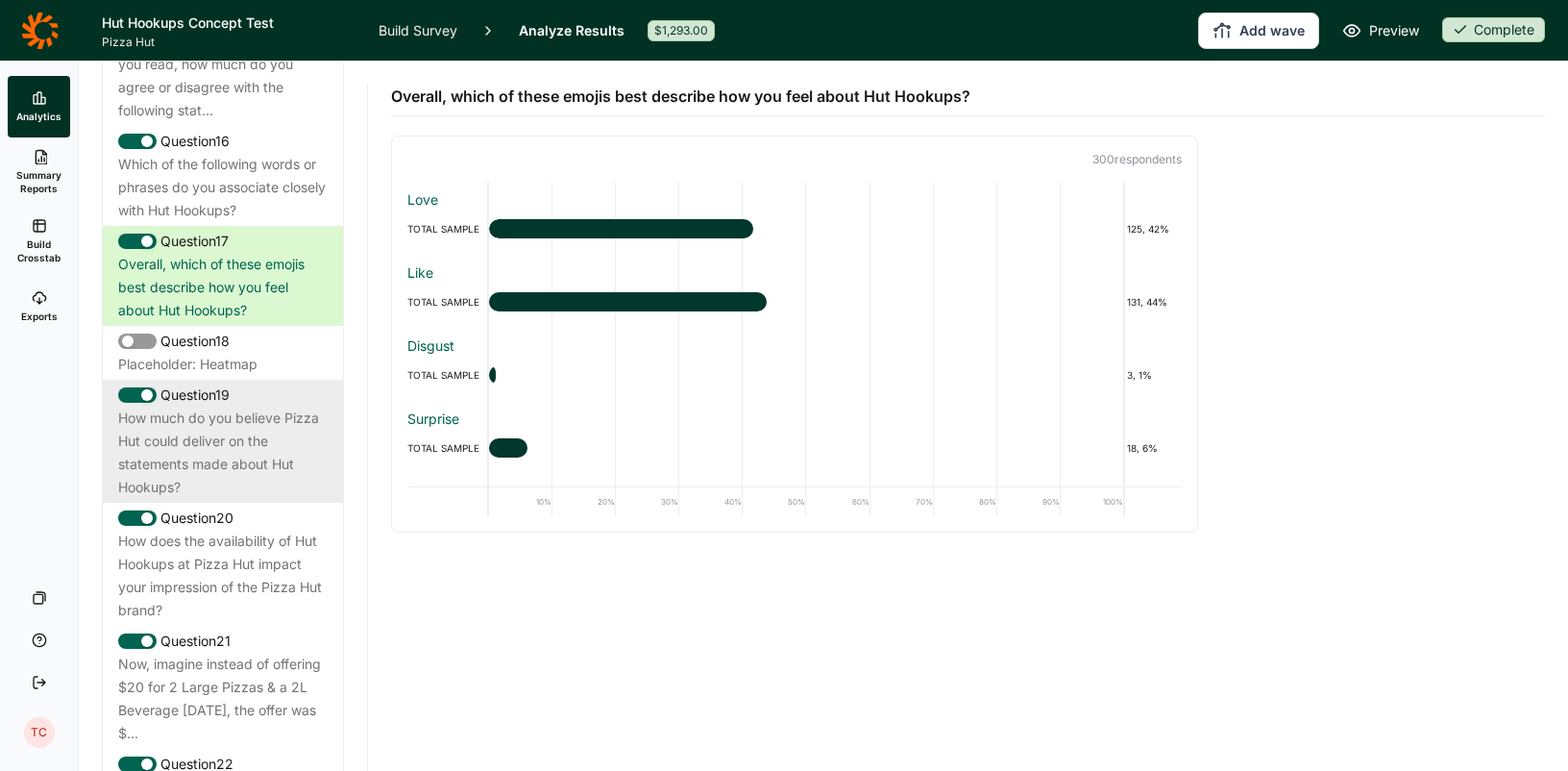 click on "How much do you believe Pizza Hut could deliver on the statements made about Hut Hookups?" at bounding box center (223, 453) 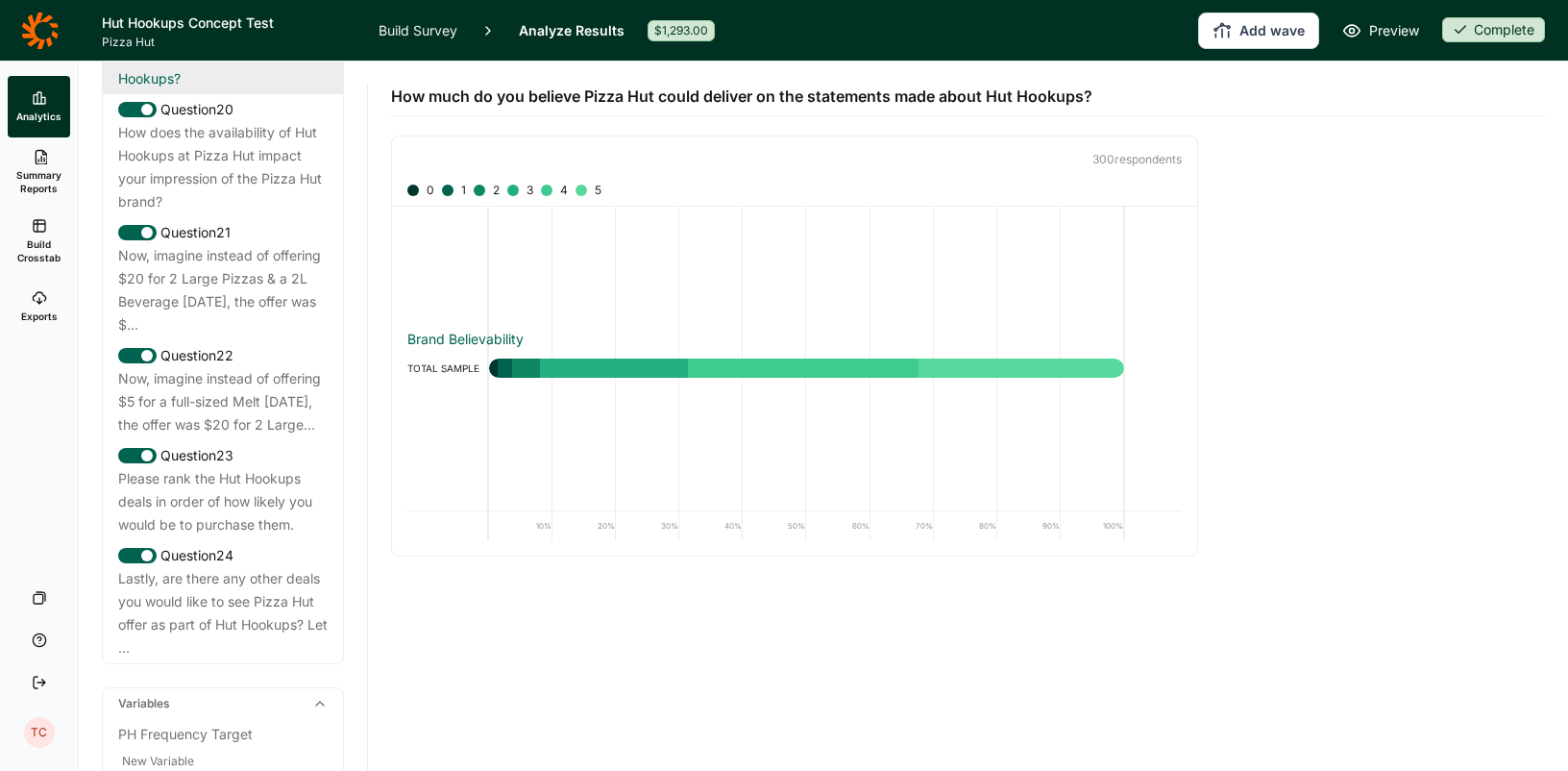 scroll, scrollTop: 2902, scrollLeft: 0, axis: vertical 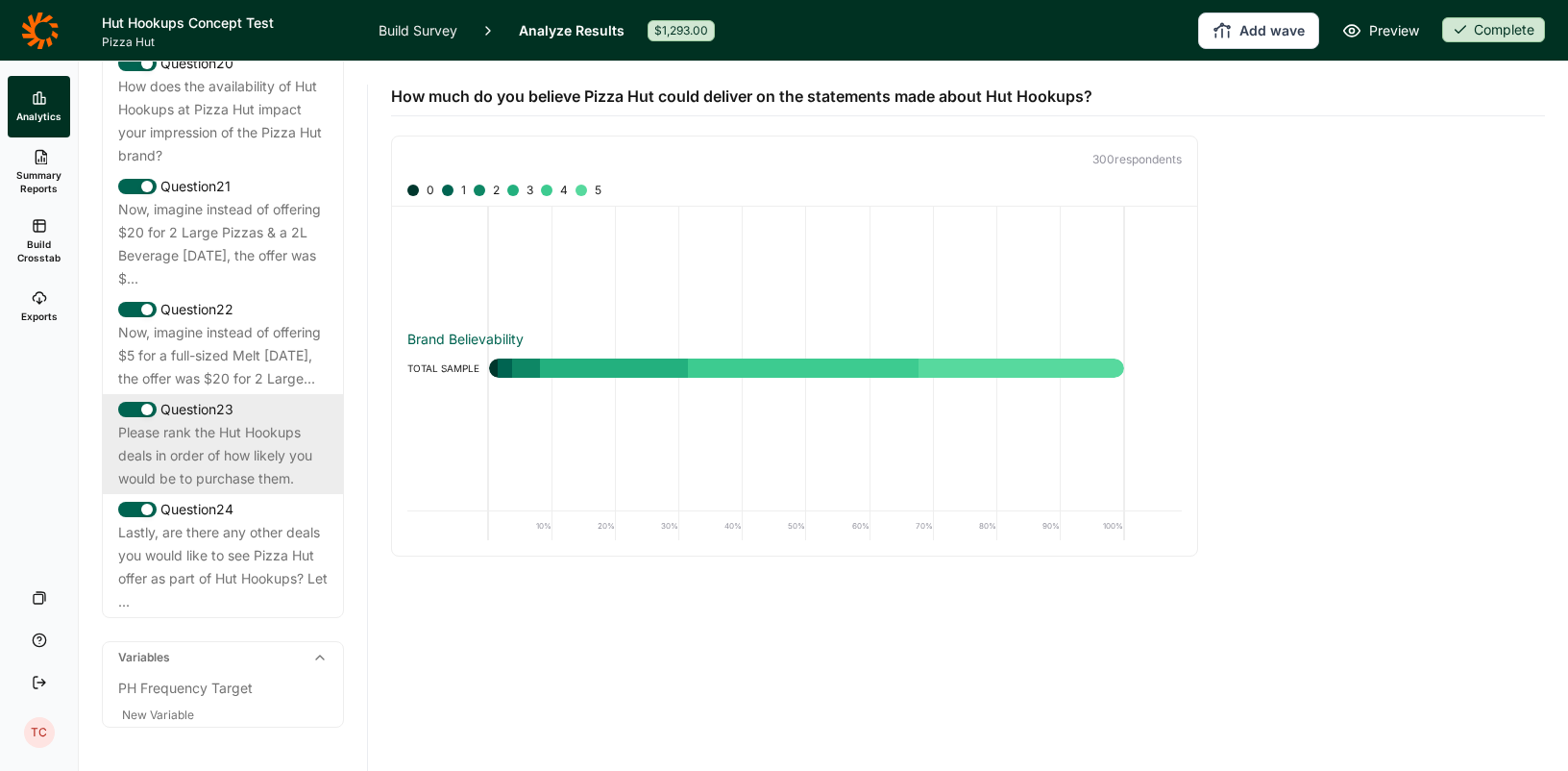 click on "Please rank the Hut Hookups deals in order of how likely you would be to purchase them." at bounding box center (223, 456) 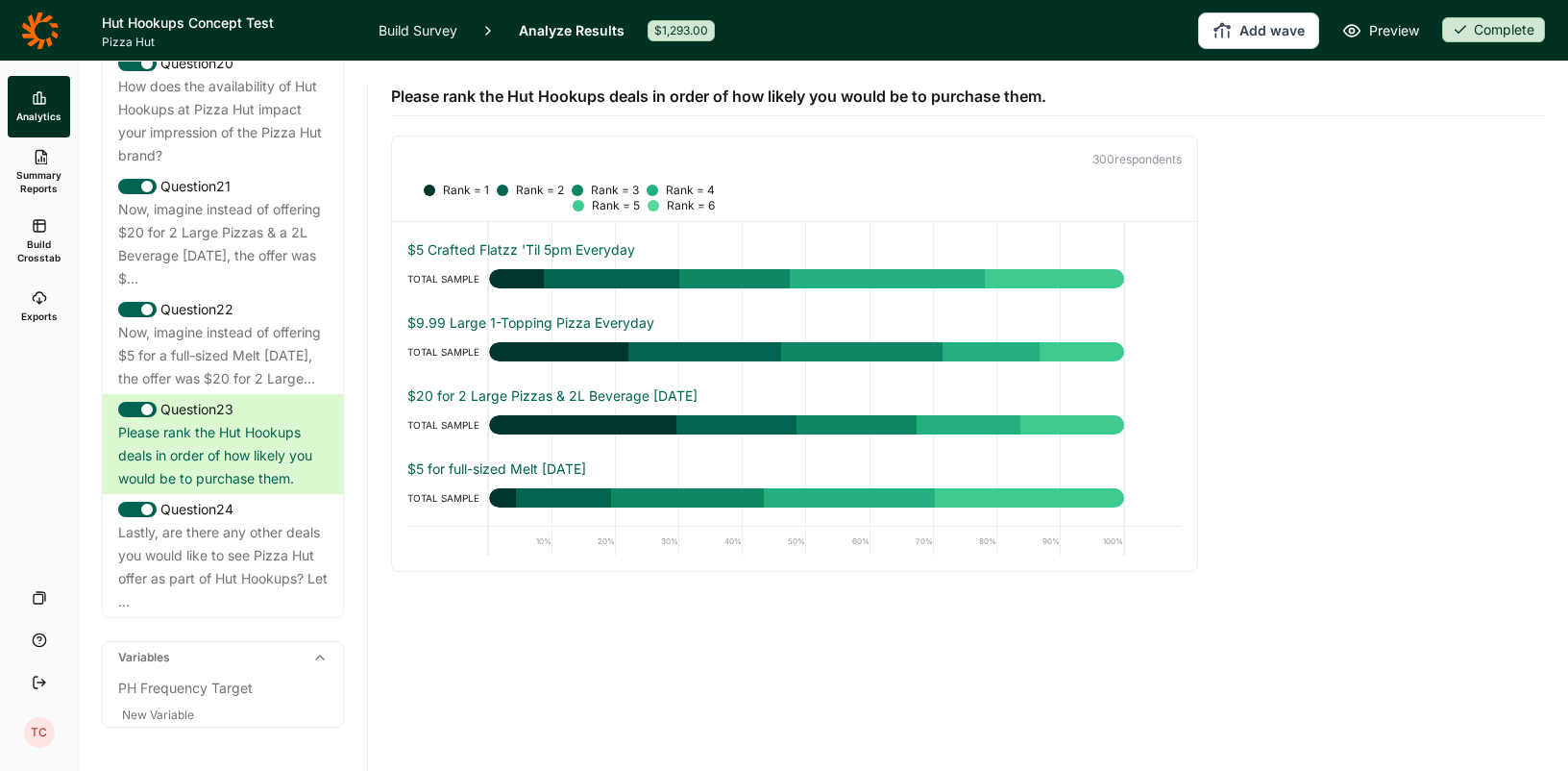 scroll, scrollTop: 136, scrollLeft: 0, axis: vertical 